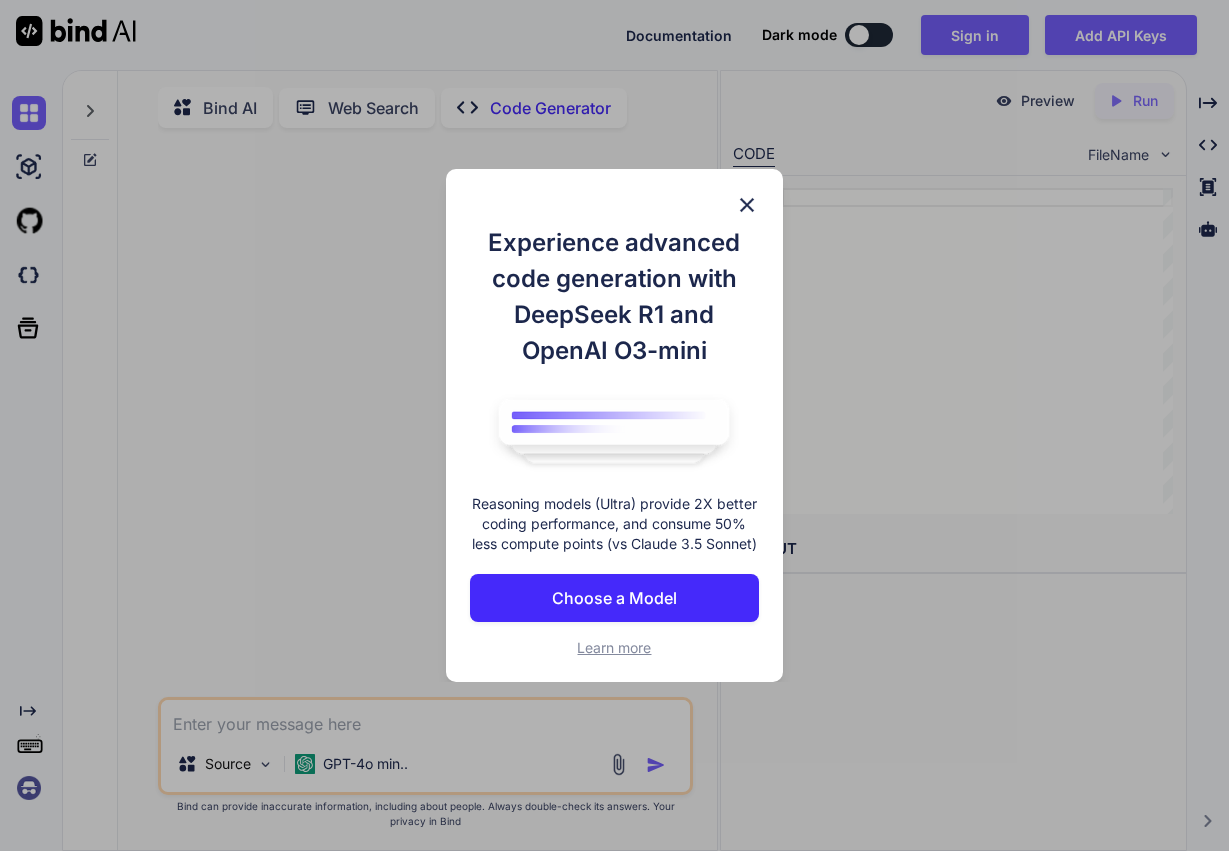 scroll, scrollTop: 0, scrollLeft: 0, axis: both 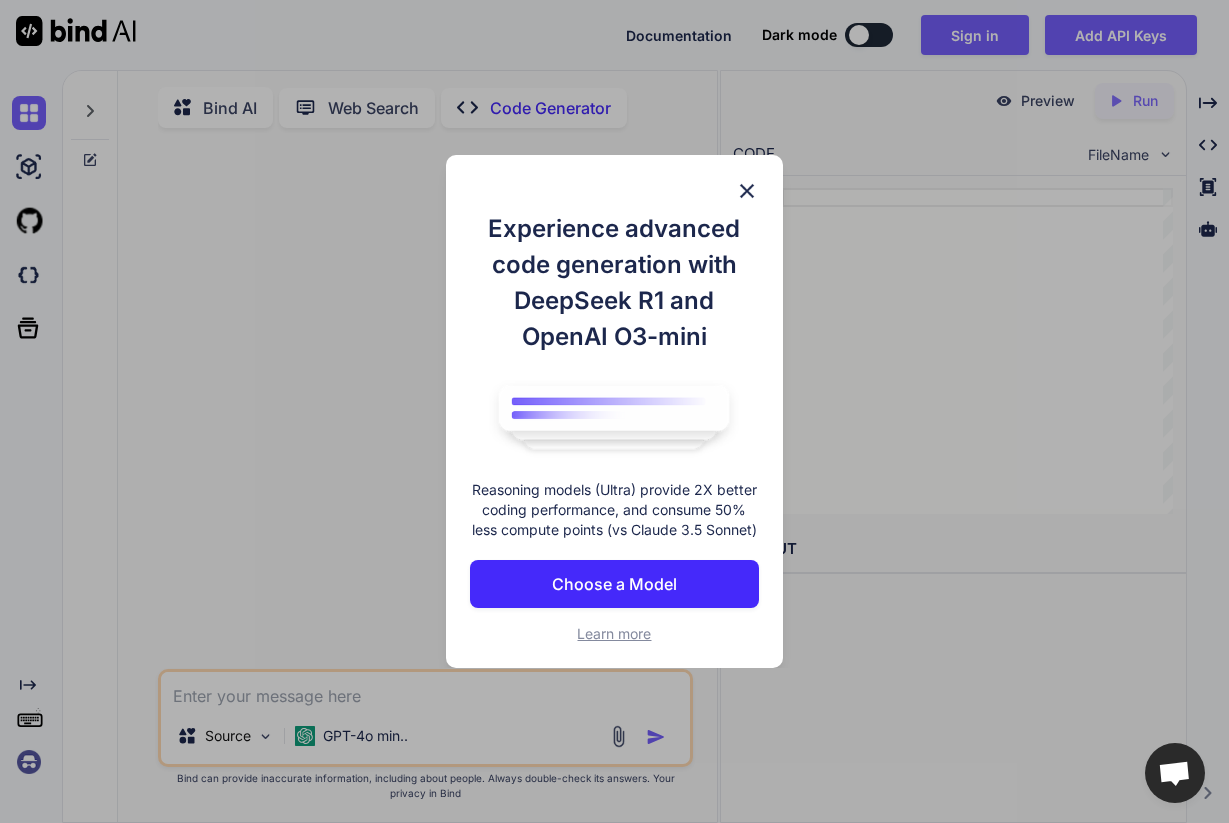 type on "x" 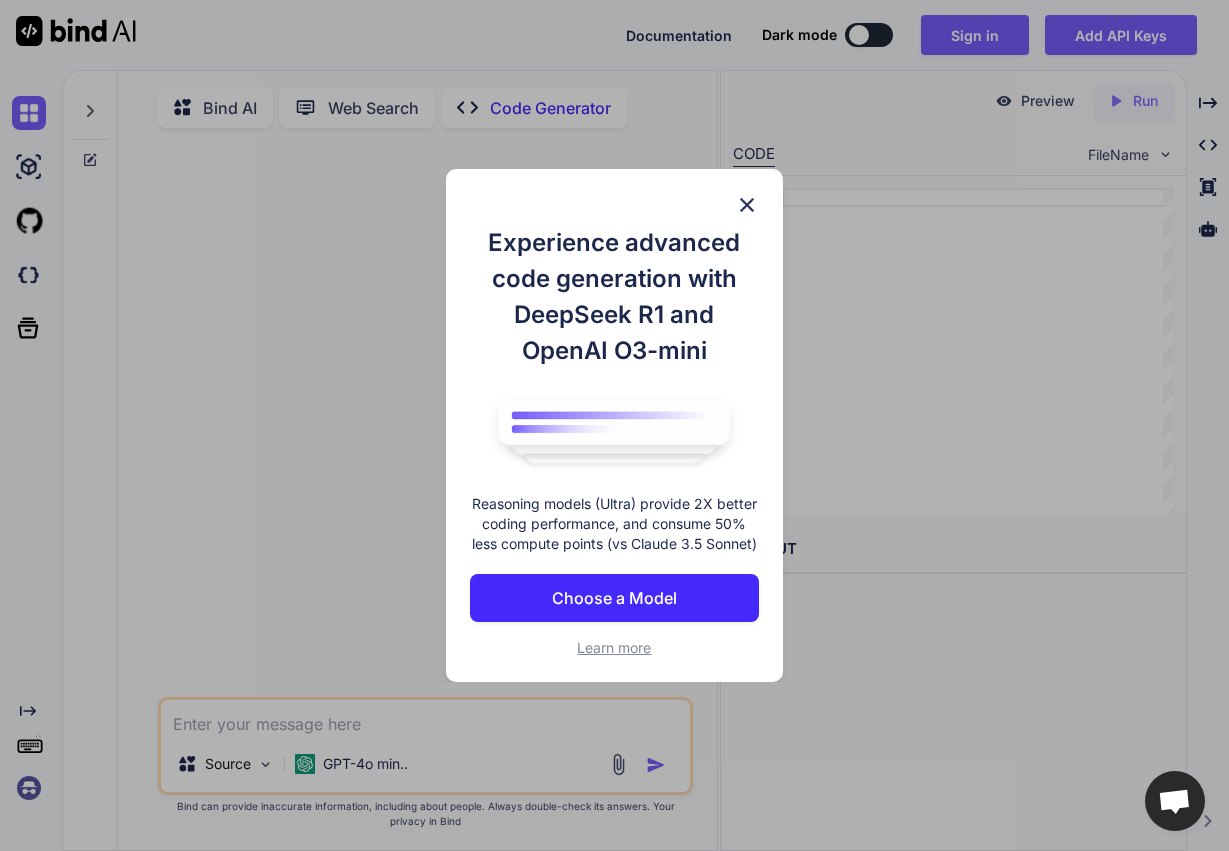 click at bounding box center [747, 205] 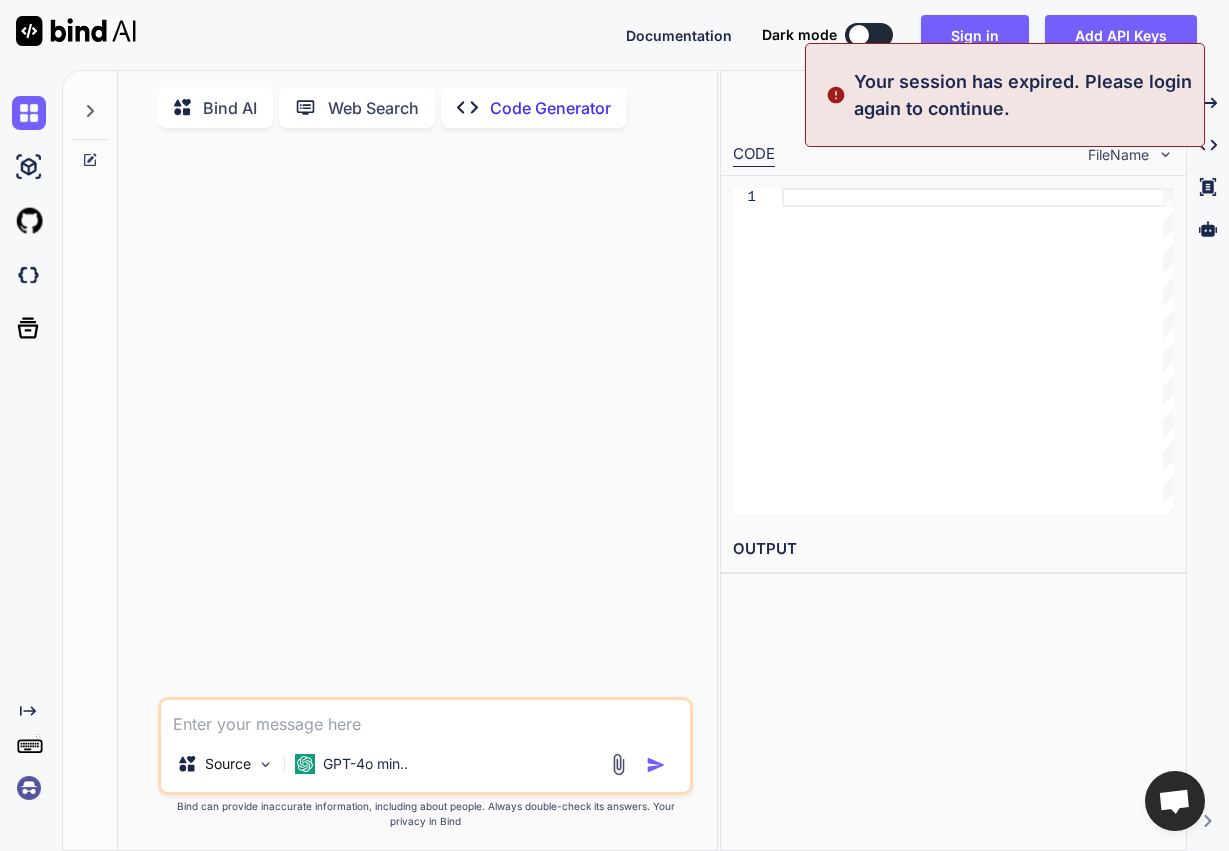 click at bounding box center (427, 420) 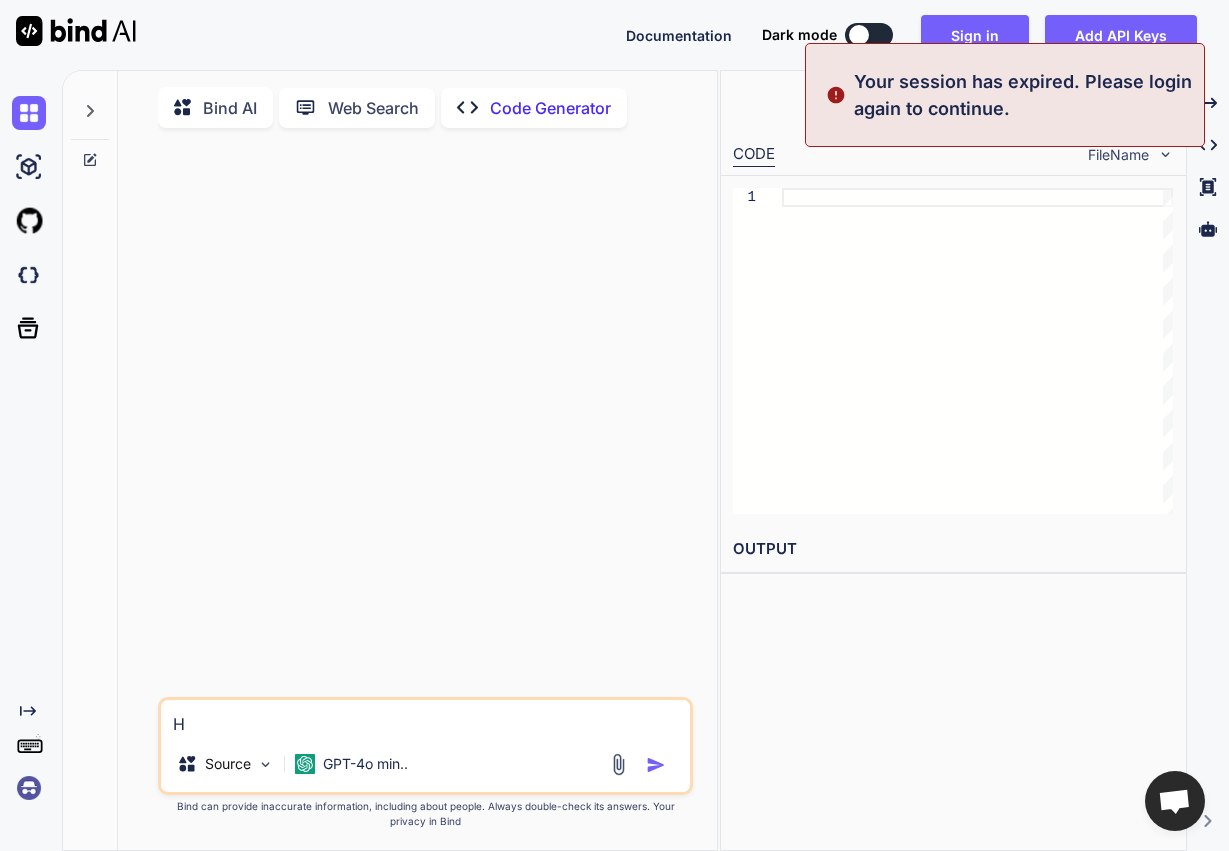 type on "He" 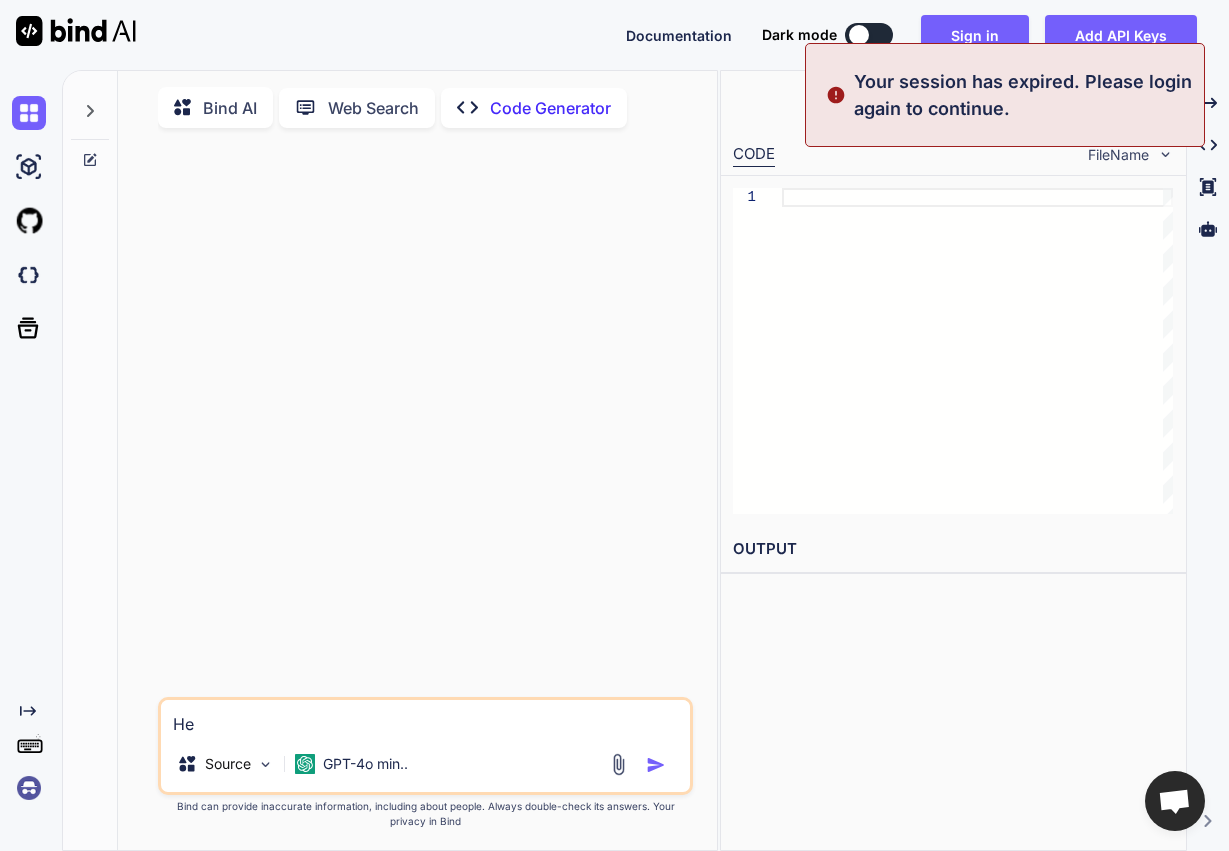 type on "Hek" 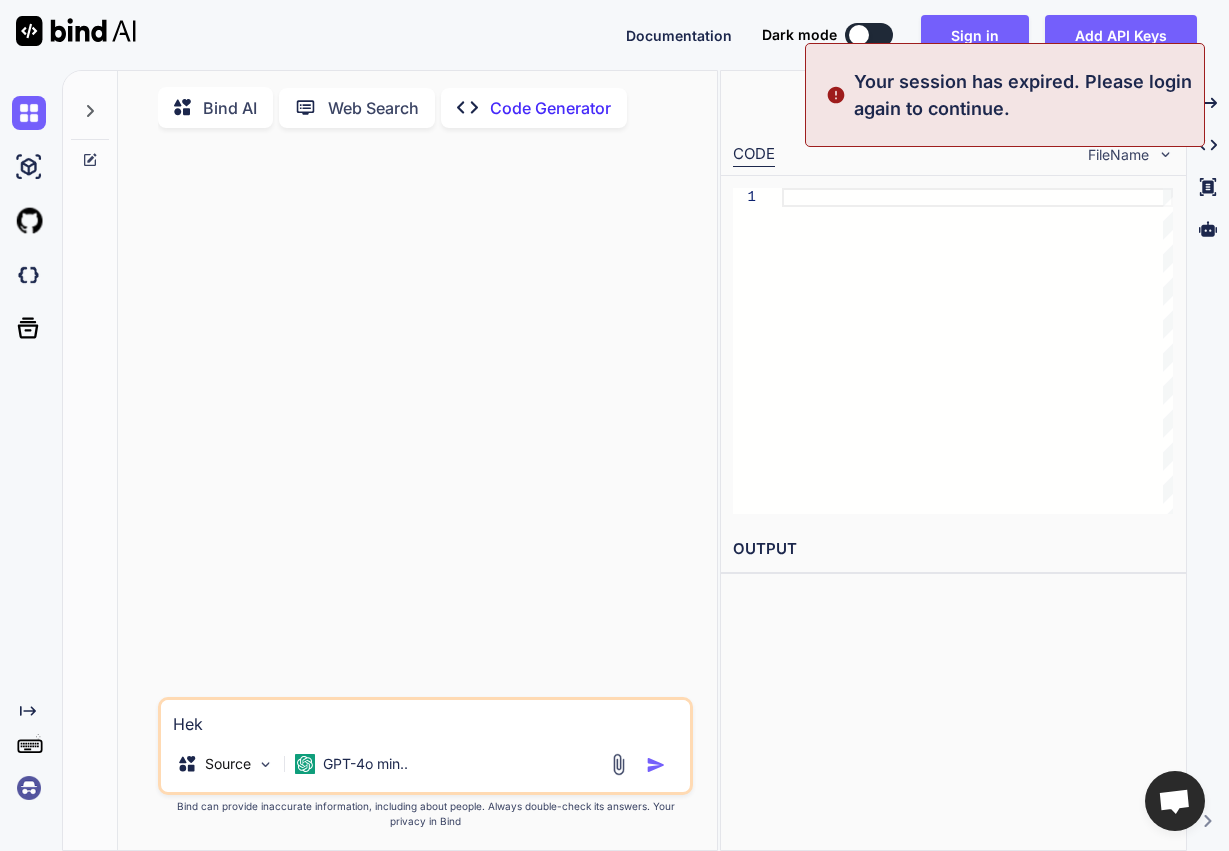 type on "Hekl" 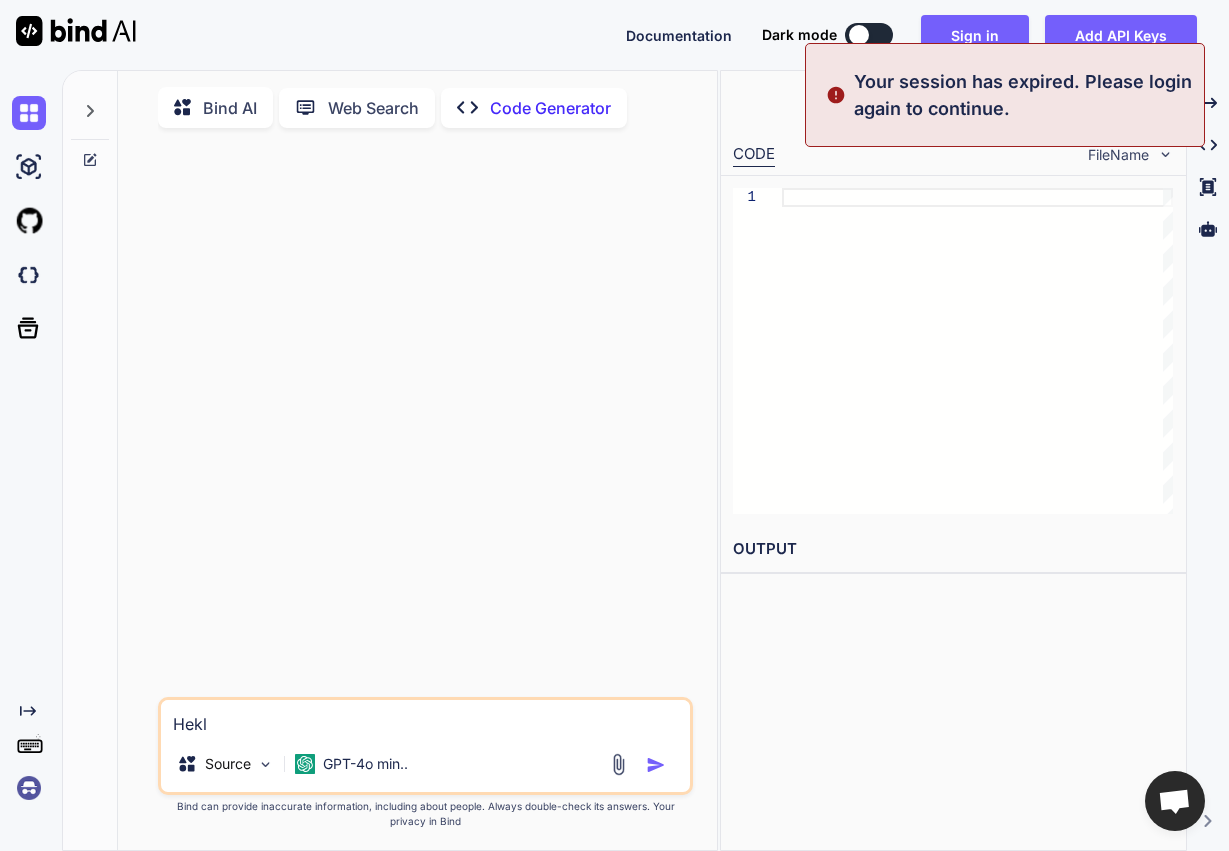 type on "Hek" 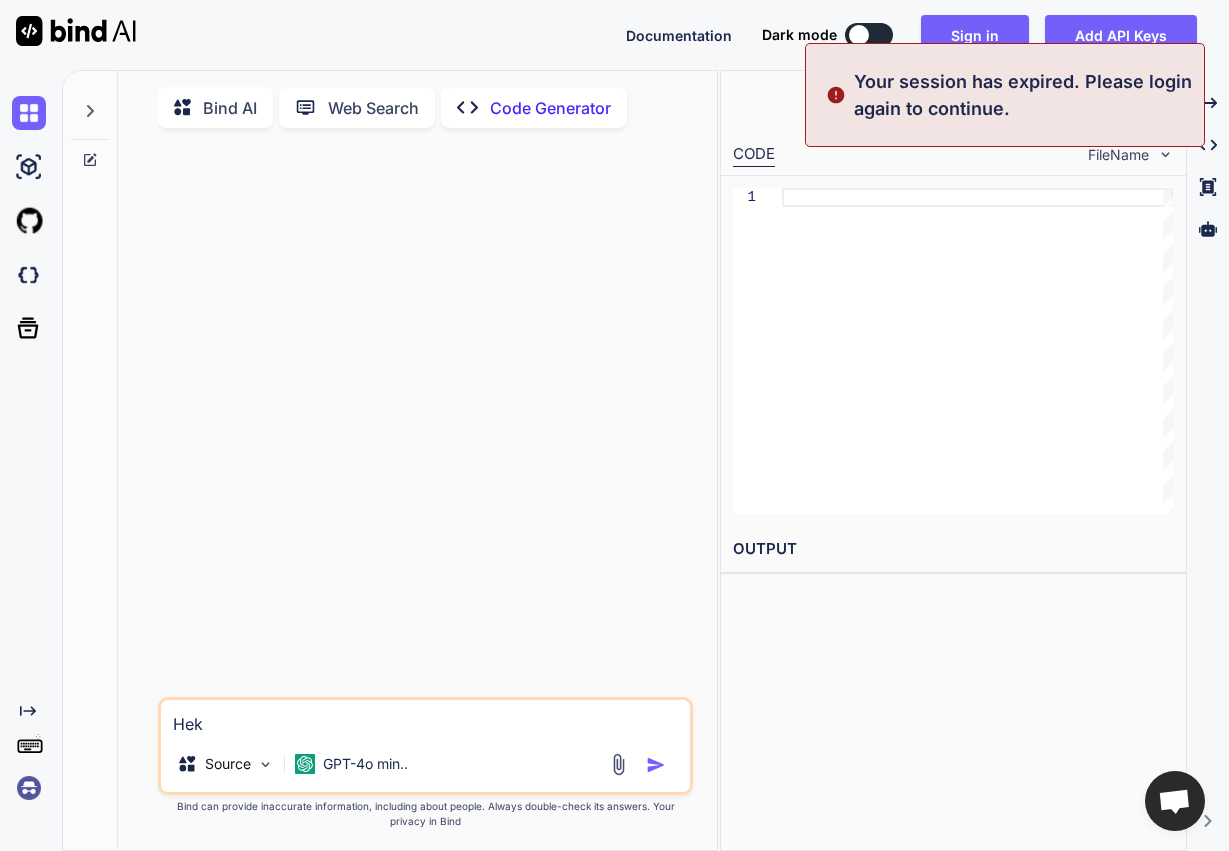 type on "He" 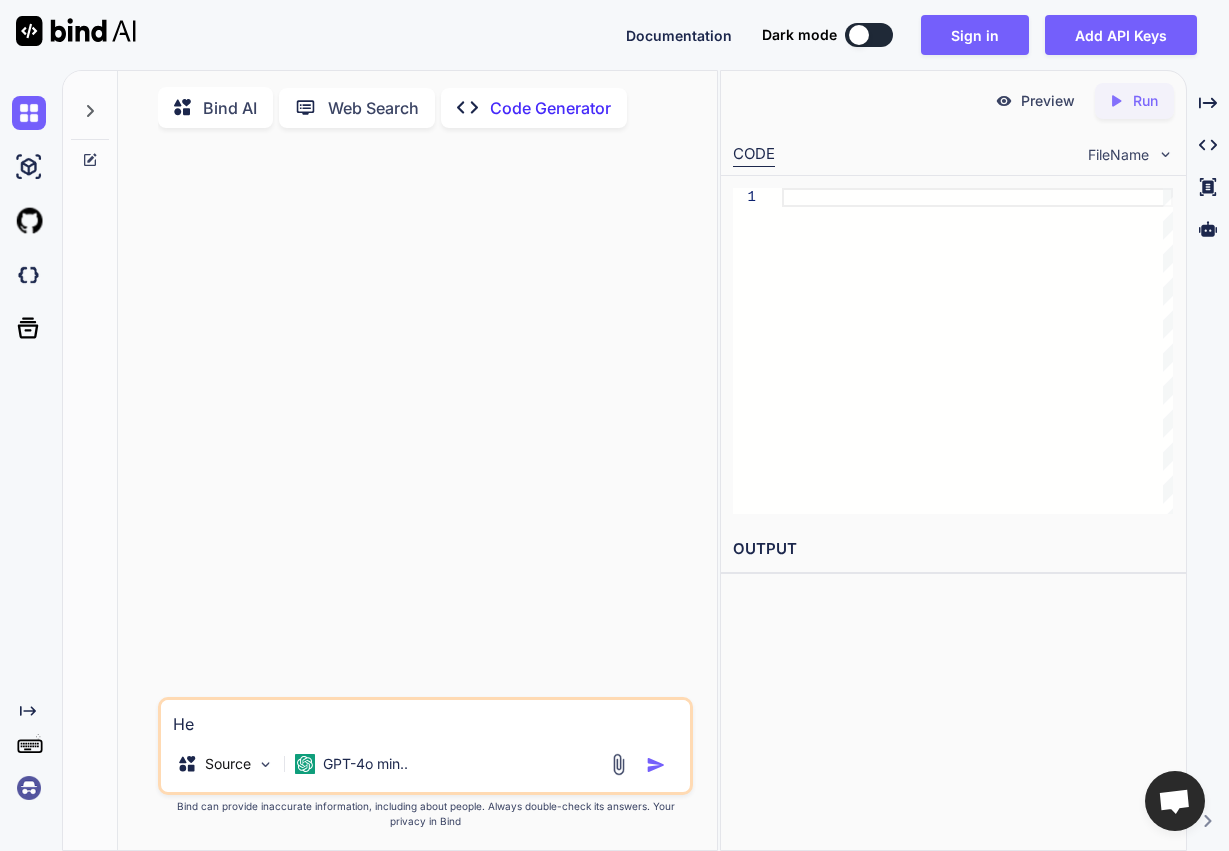 type on "Hel" 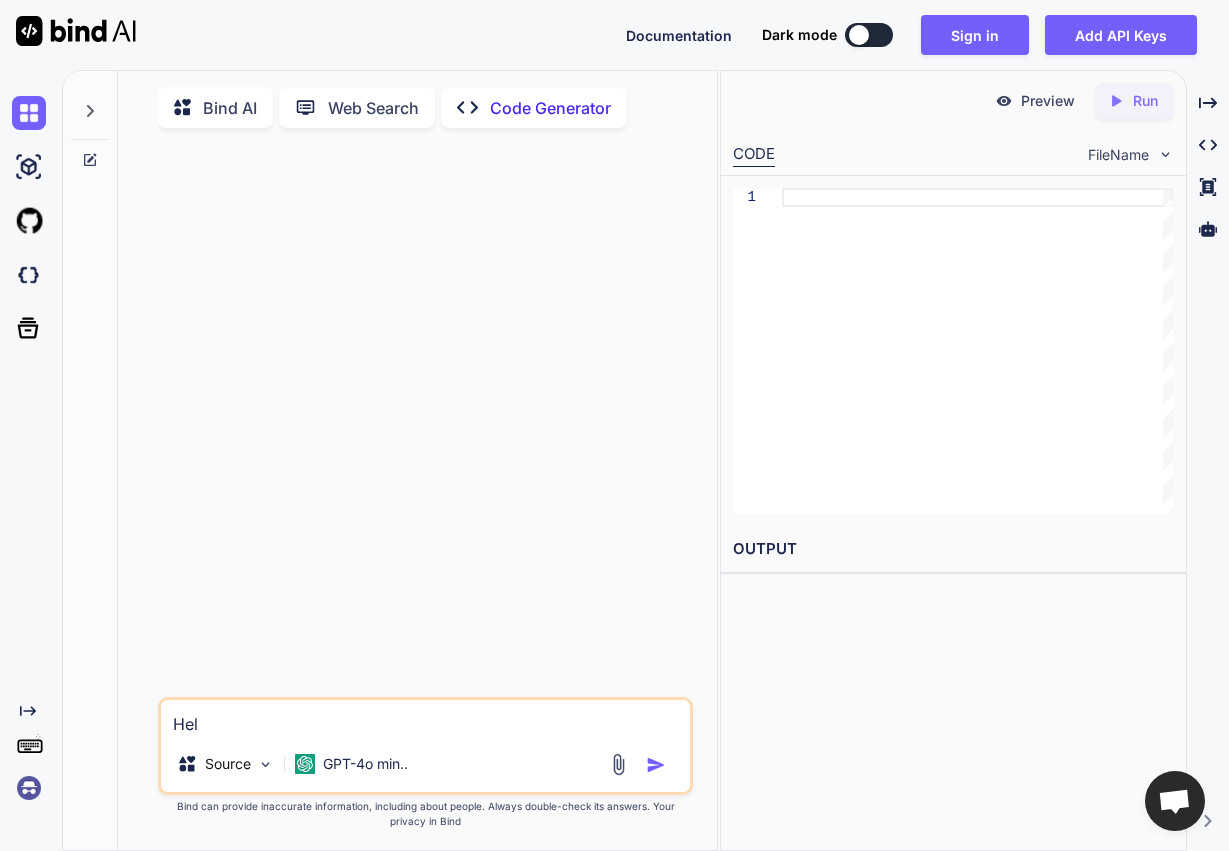 type on "Hell" 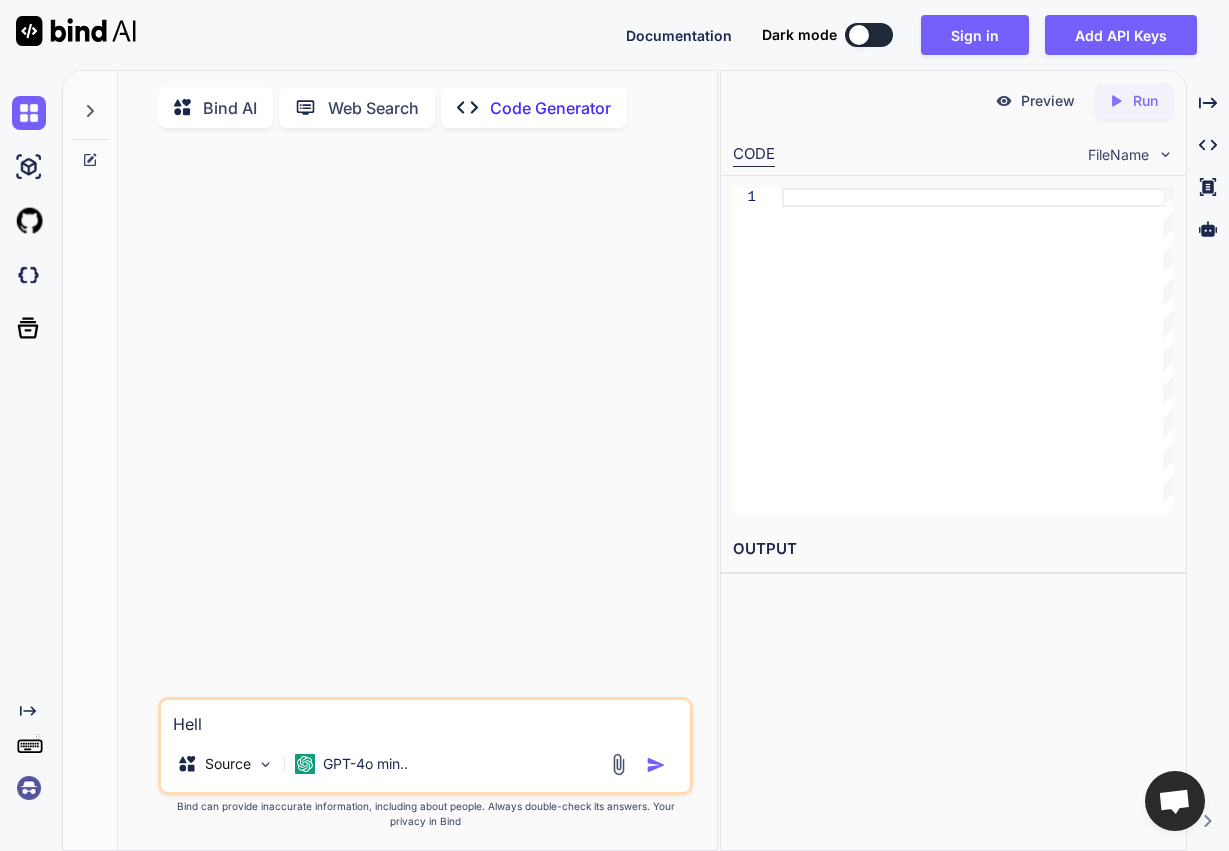 type on "Hello" 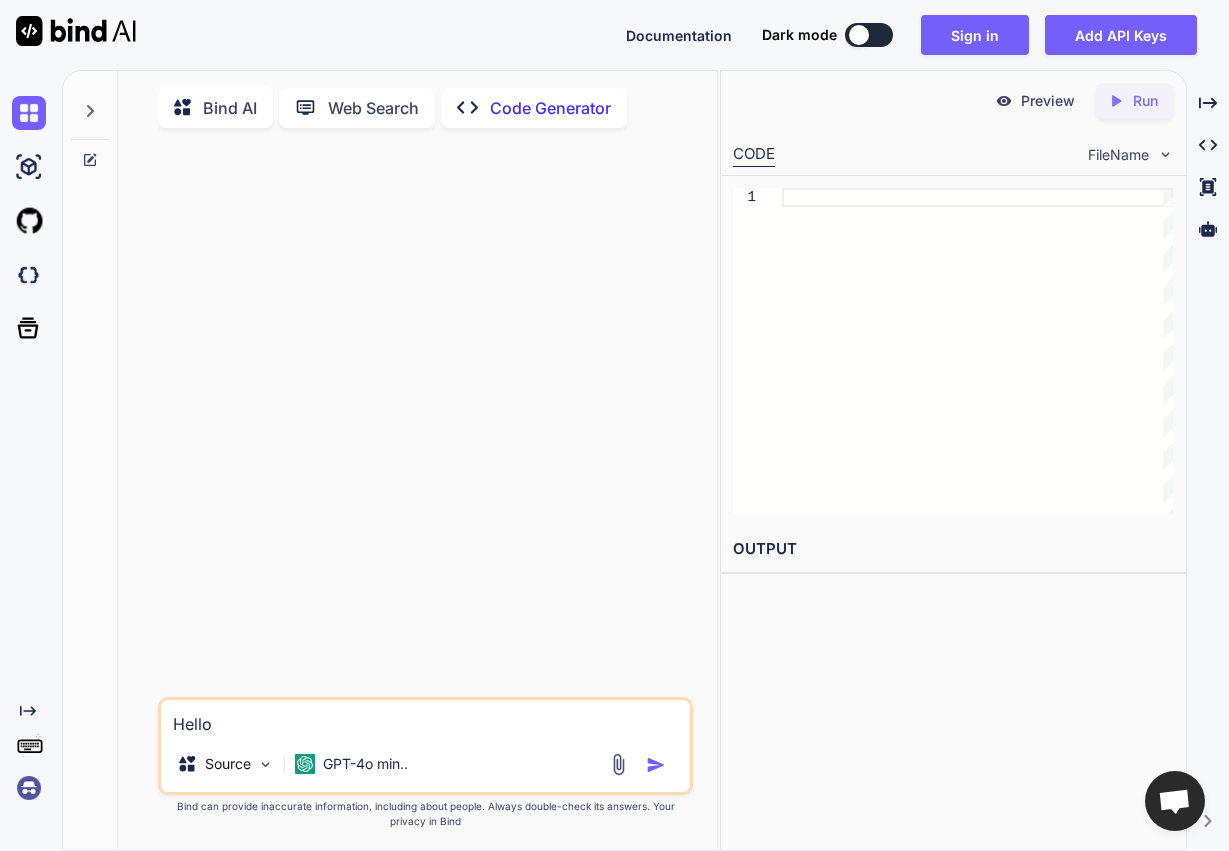 type on "Hello" 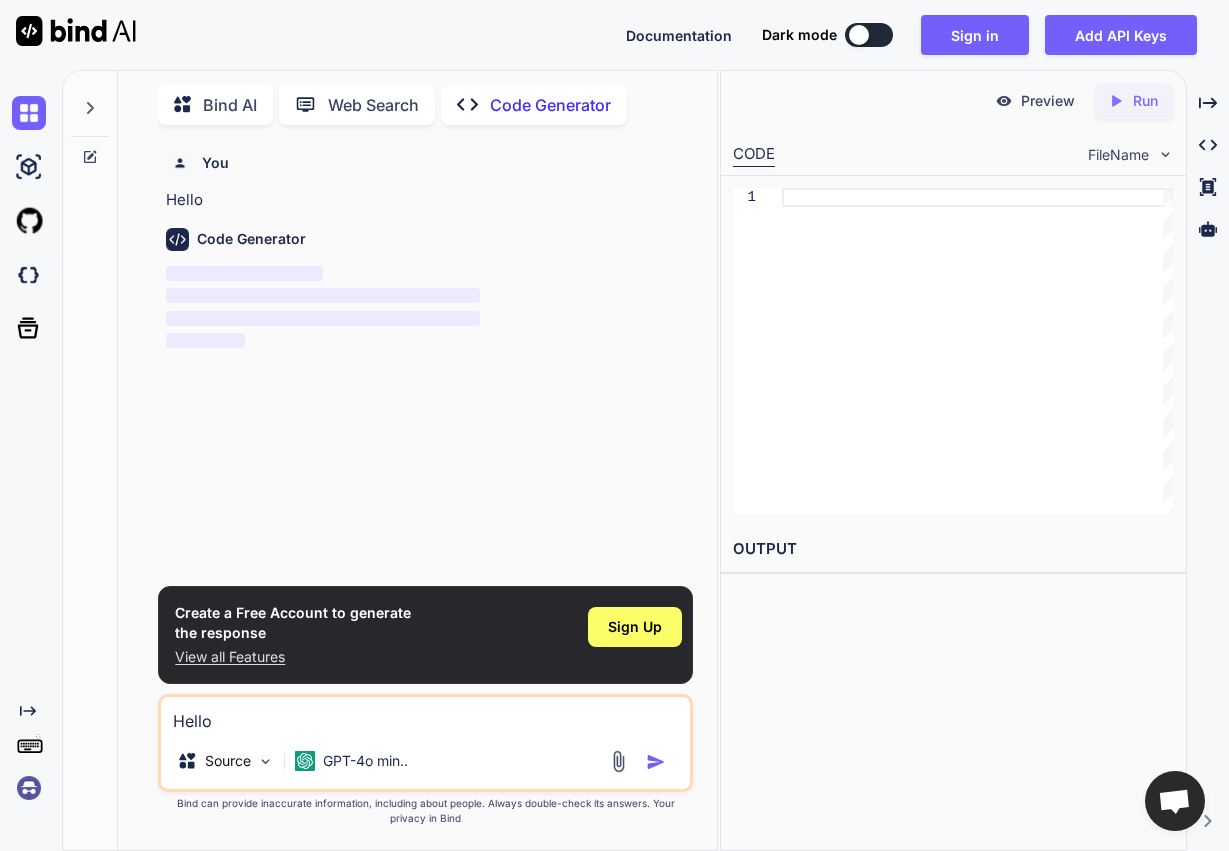 scroll, scrollTop: 20, scrollLeft: 0, axis: vertical 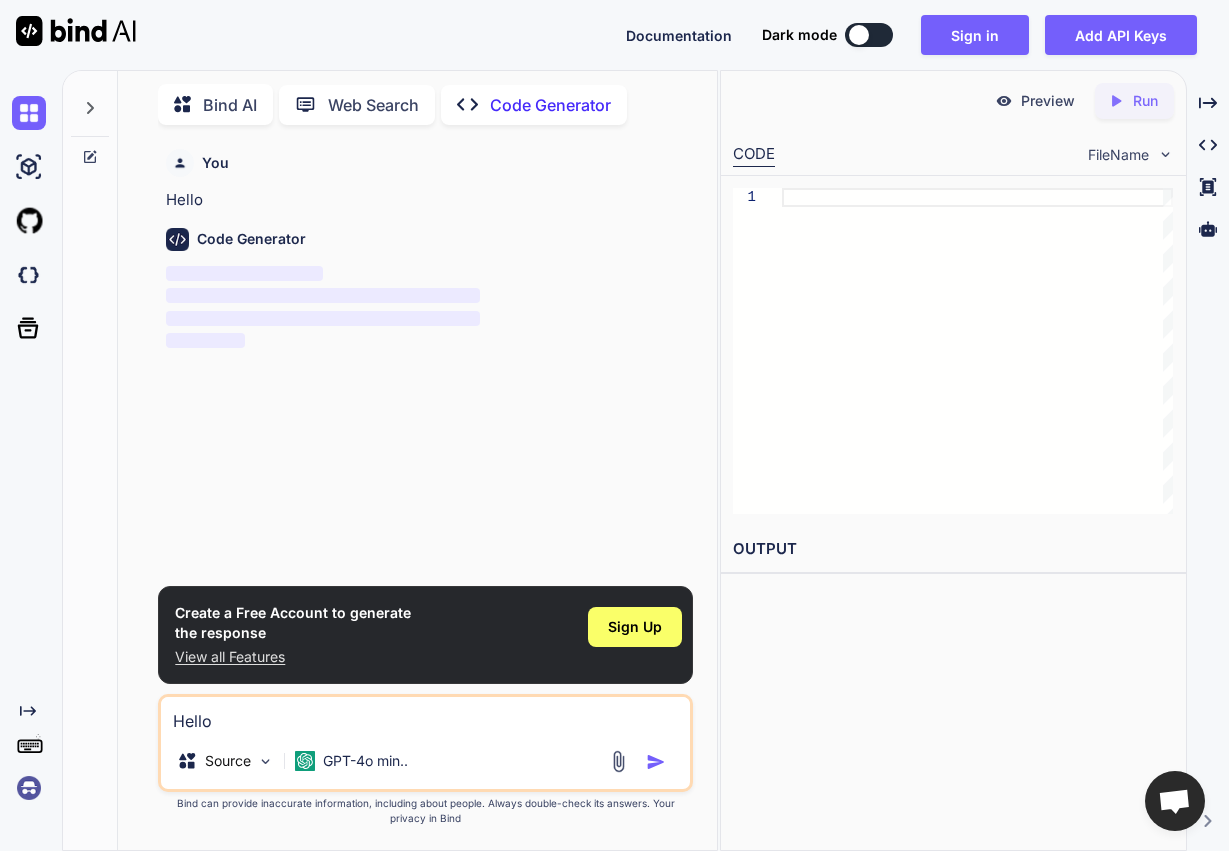 click on "Dark mode" at bounding box center (833, 35) 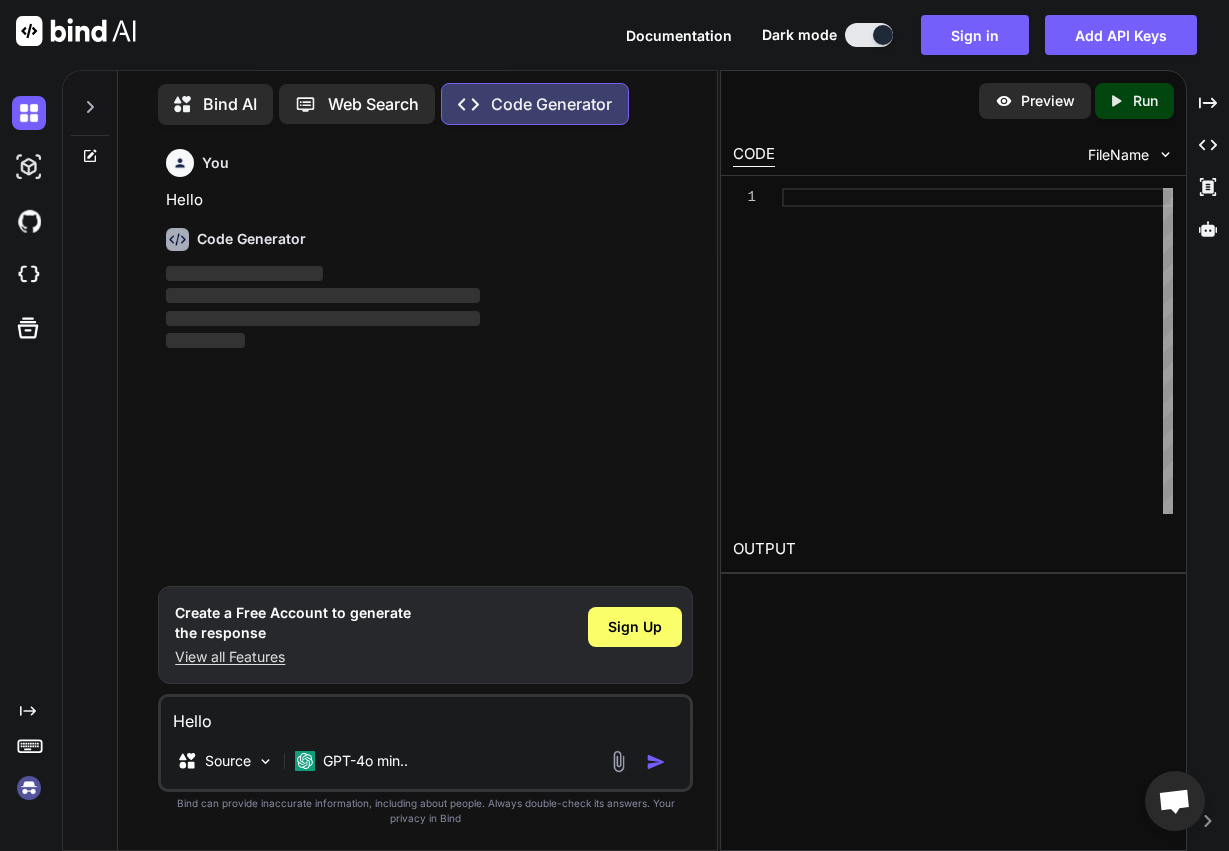 click at bounding box center (977, 351) 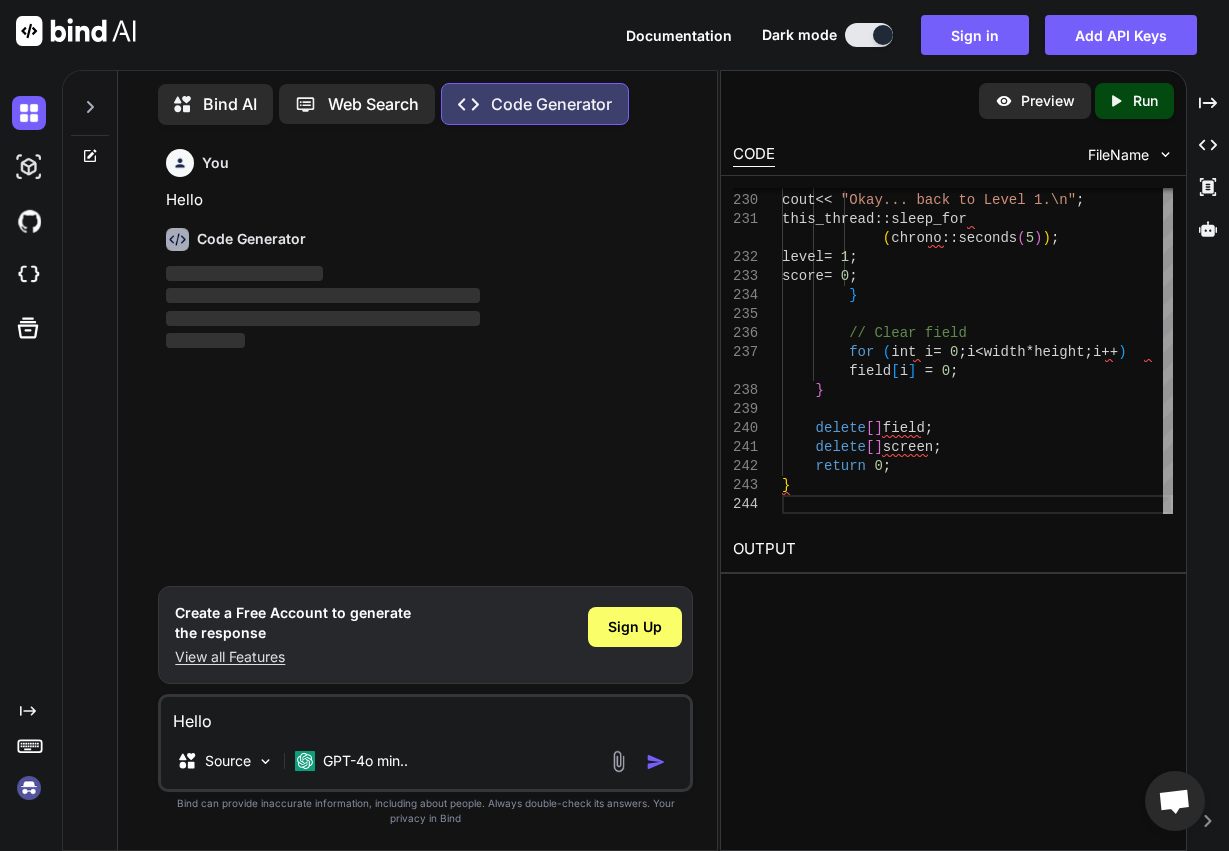 click on "FileName" at bounding box center (1118, 155) 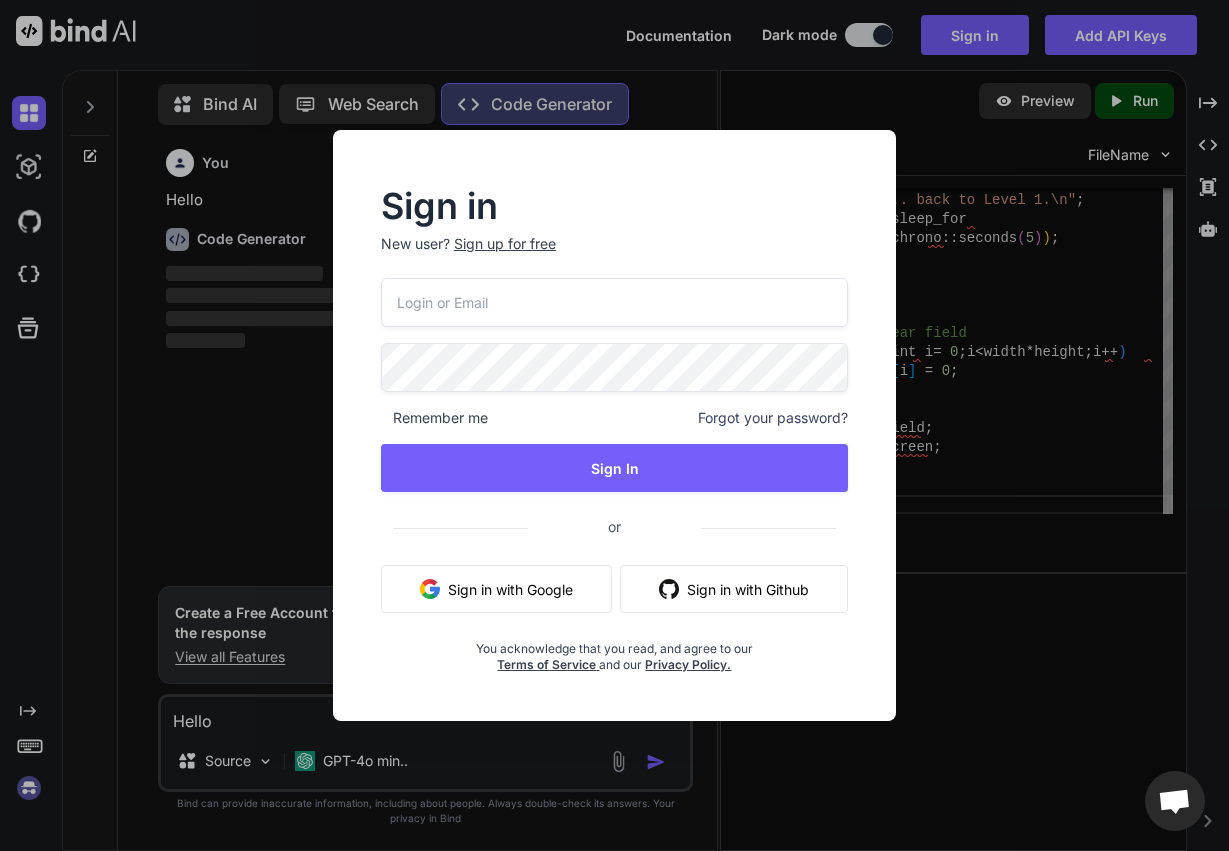 drag, startPoint x: 1154, startPoint y: 536, endPoint x: 1128, endPoint y: 482, distance: 59.933296 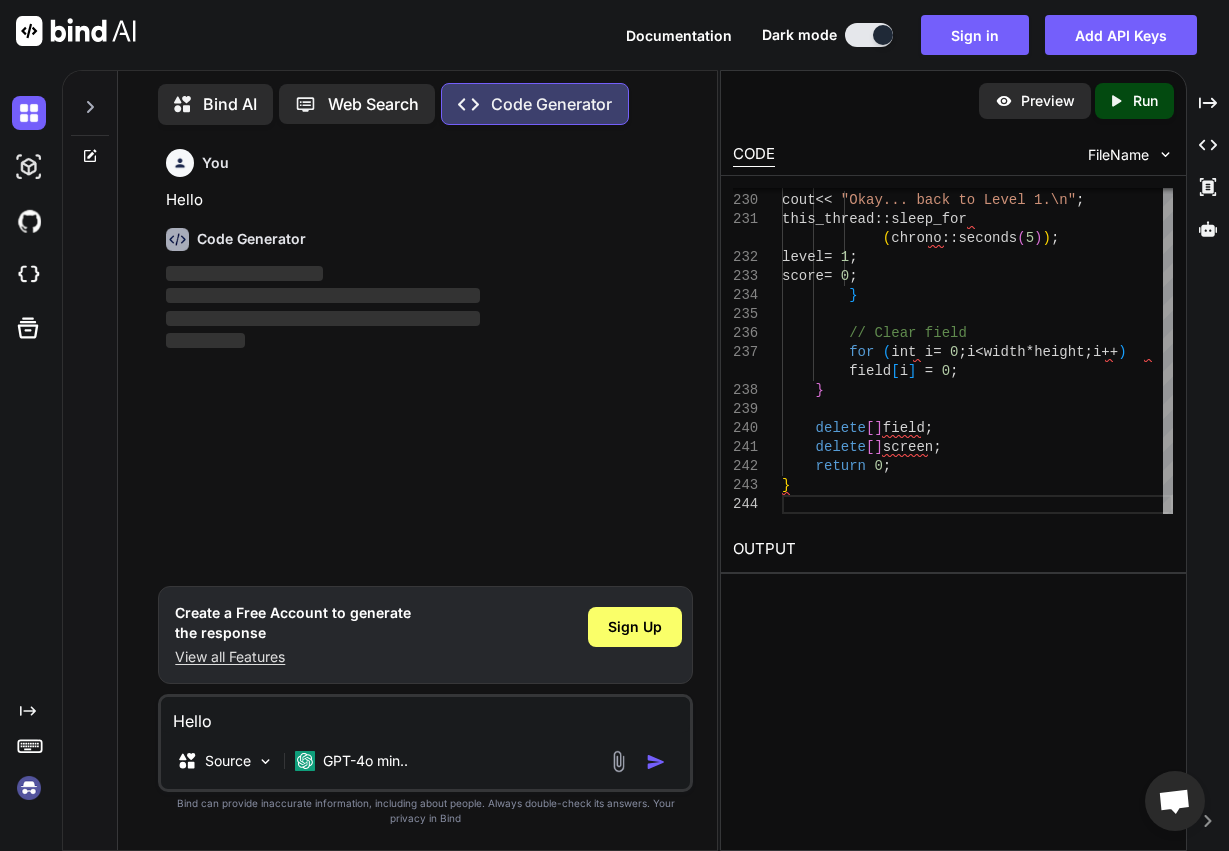 click on "Preview" at bounding box center [1048, 101] 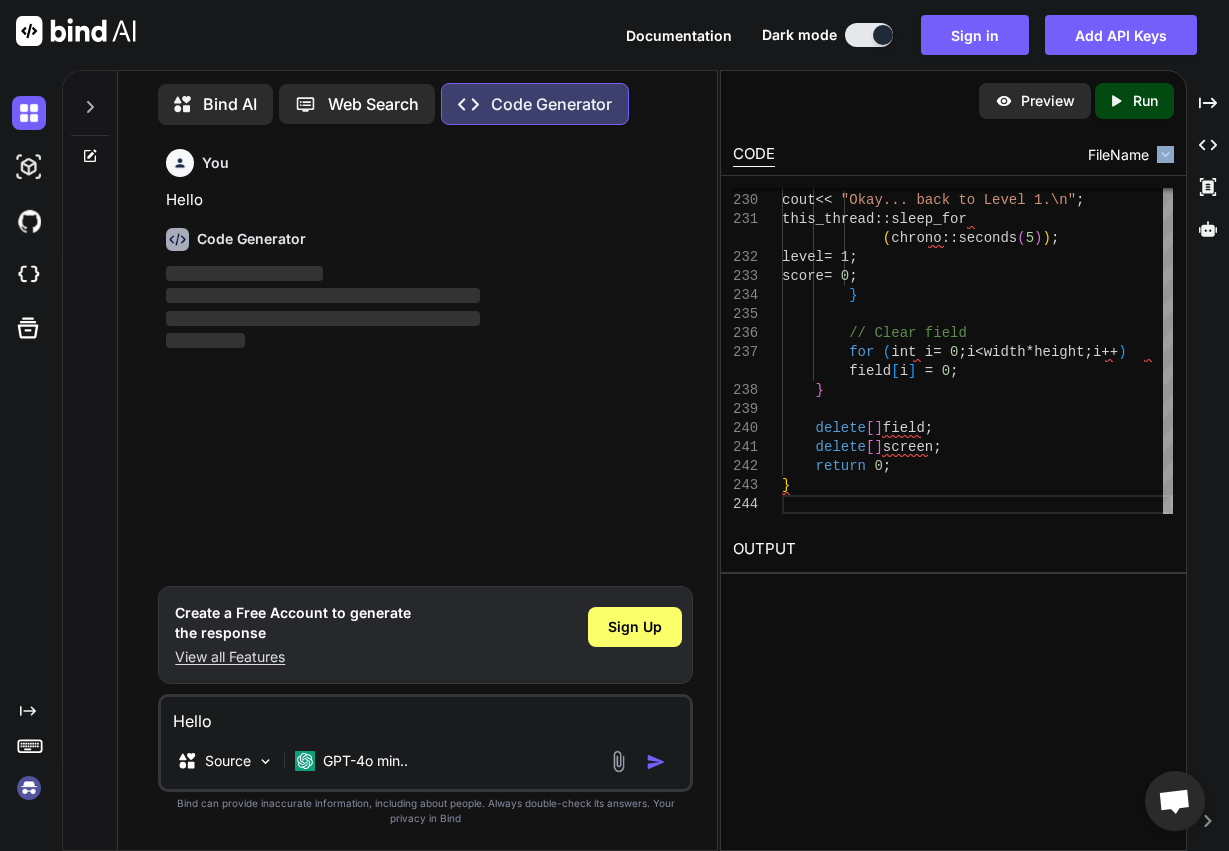 click on "FileName" at bounding box center (1131, 155) 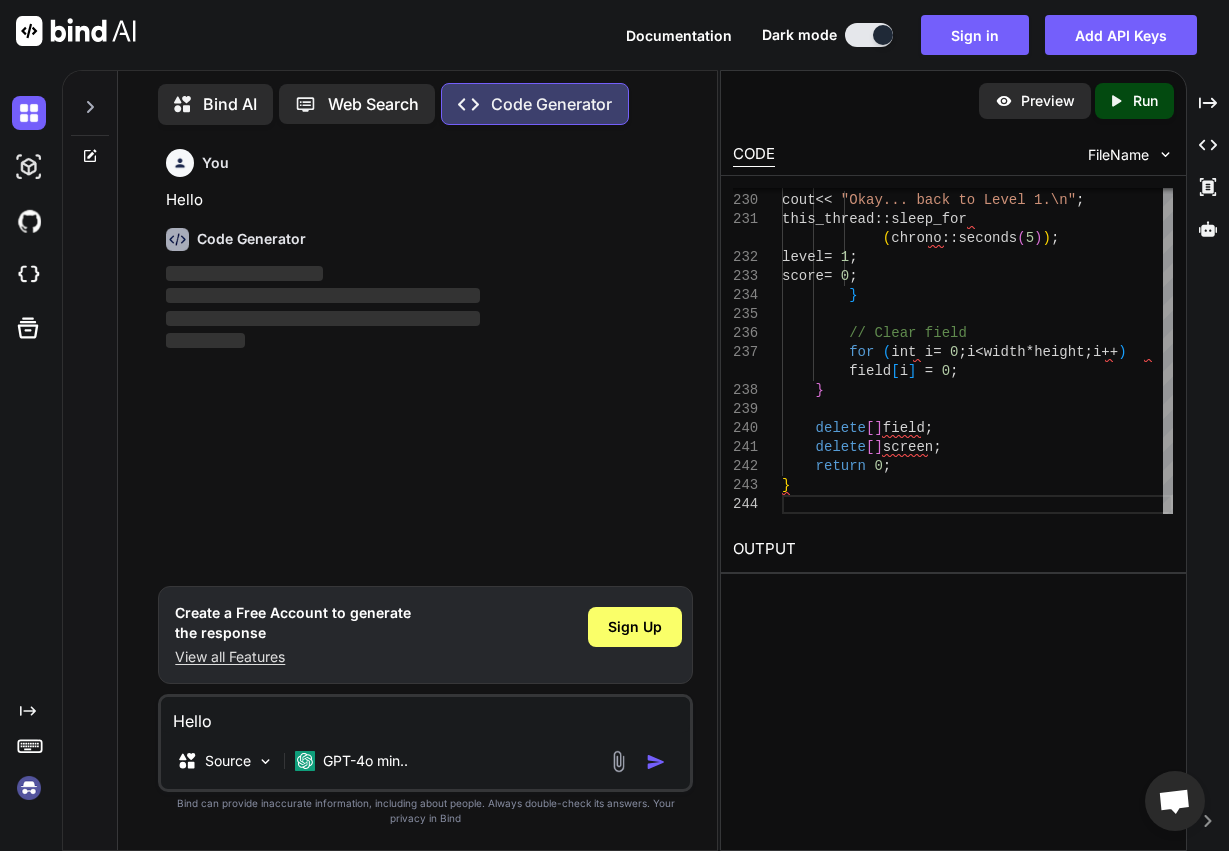 click on "Bind AI" at bounding box center (215, 104) 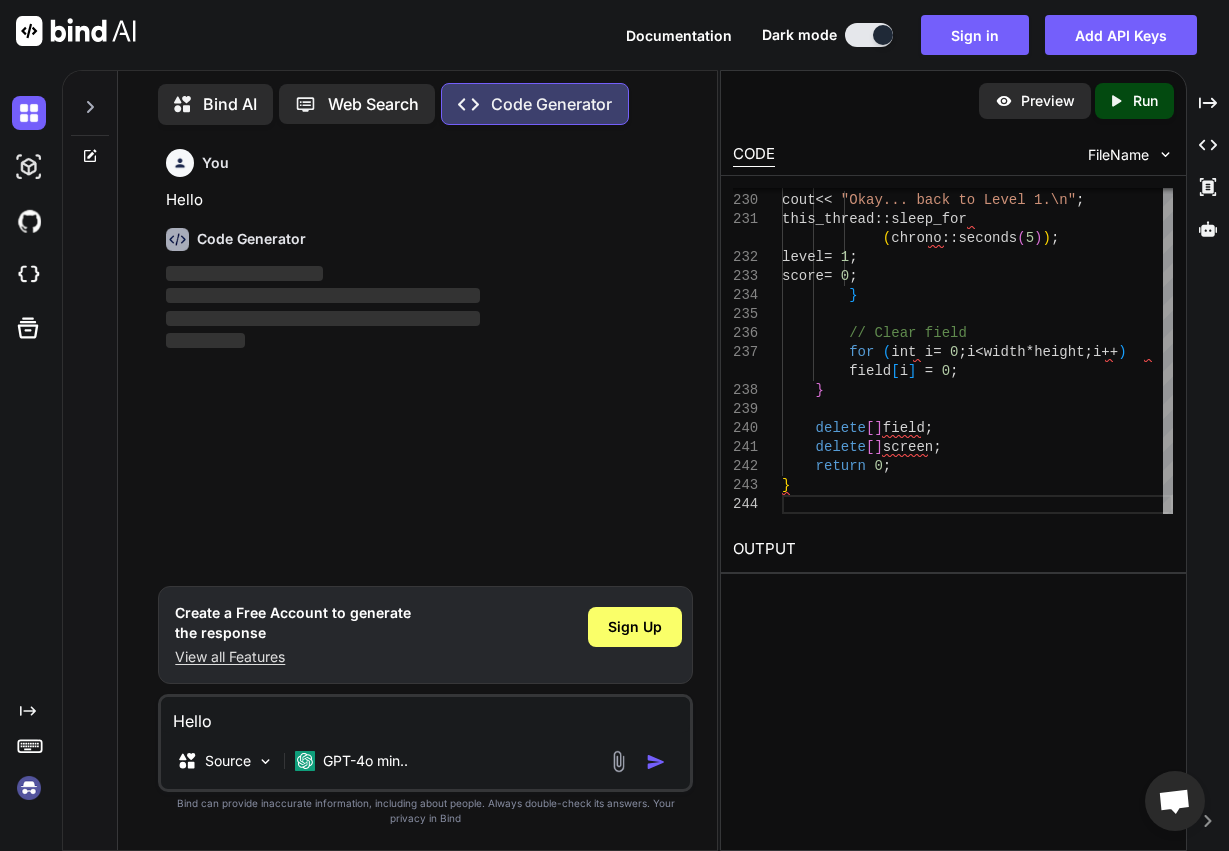 click on "Bind AI" at bounding box center [230, 104] 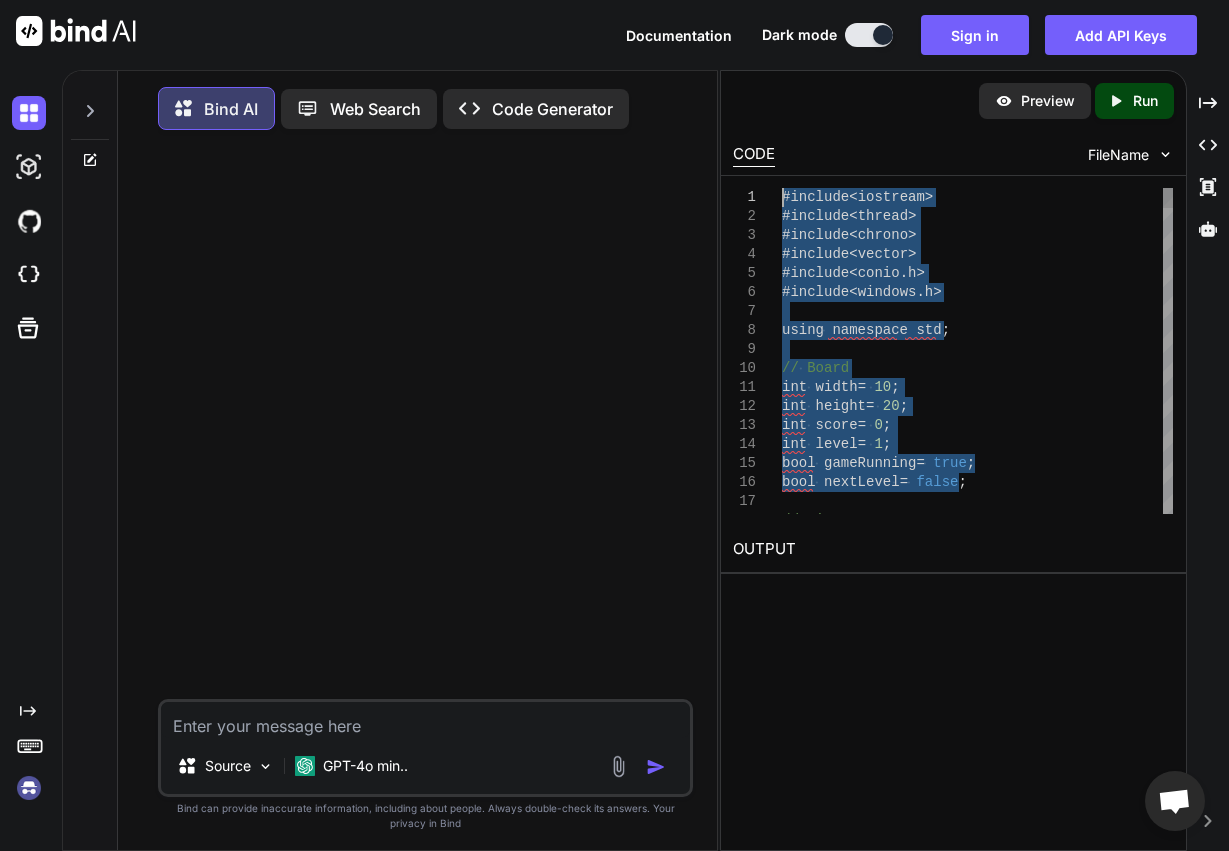 drag, startPoint x: 998, startPoint y: 488, endPoint x: 785, endPoint y: -128, distance: 651.786 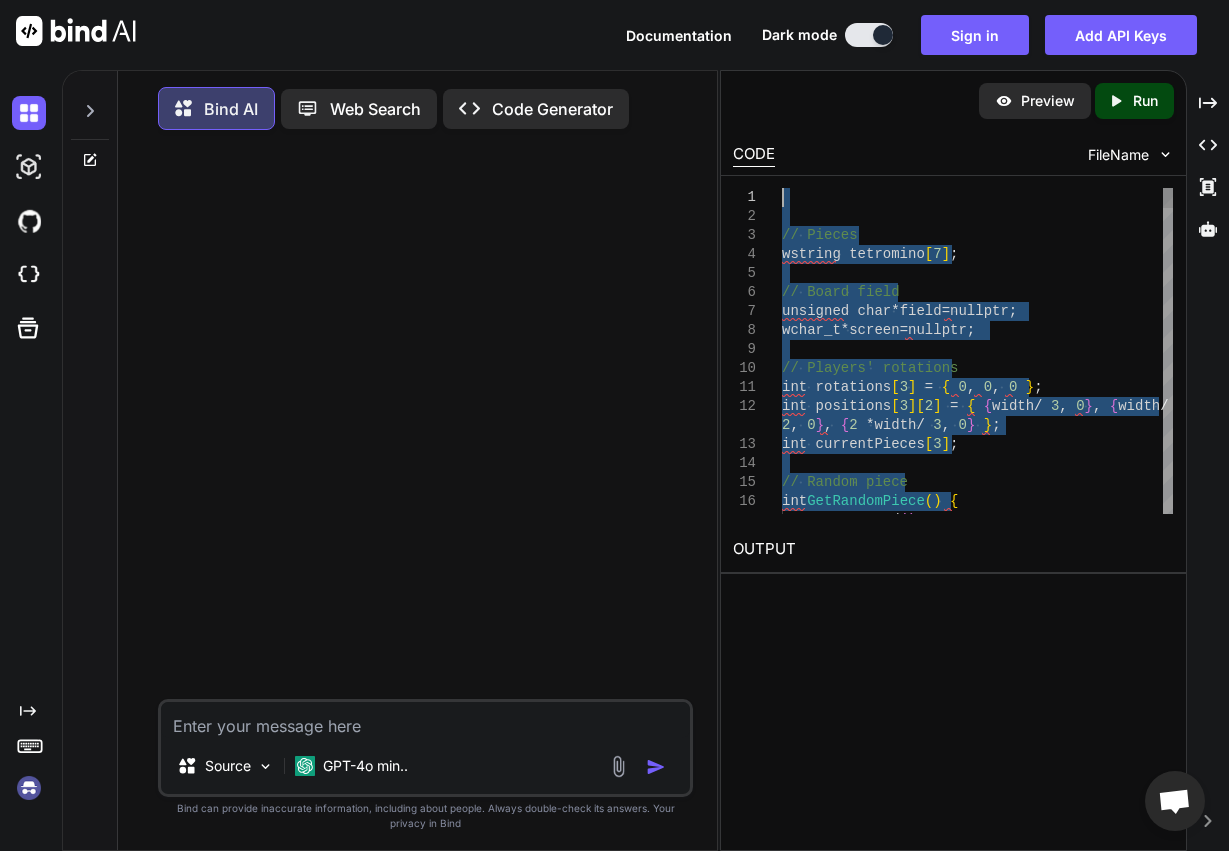 drag, startPoint x: 959, startPoint y: 492, endPoint x: 735, endPoint y: -64, distance: 599.4264 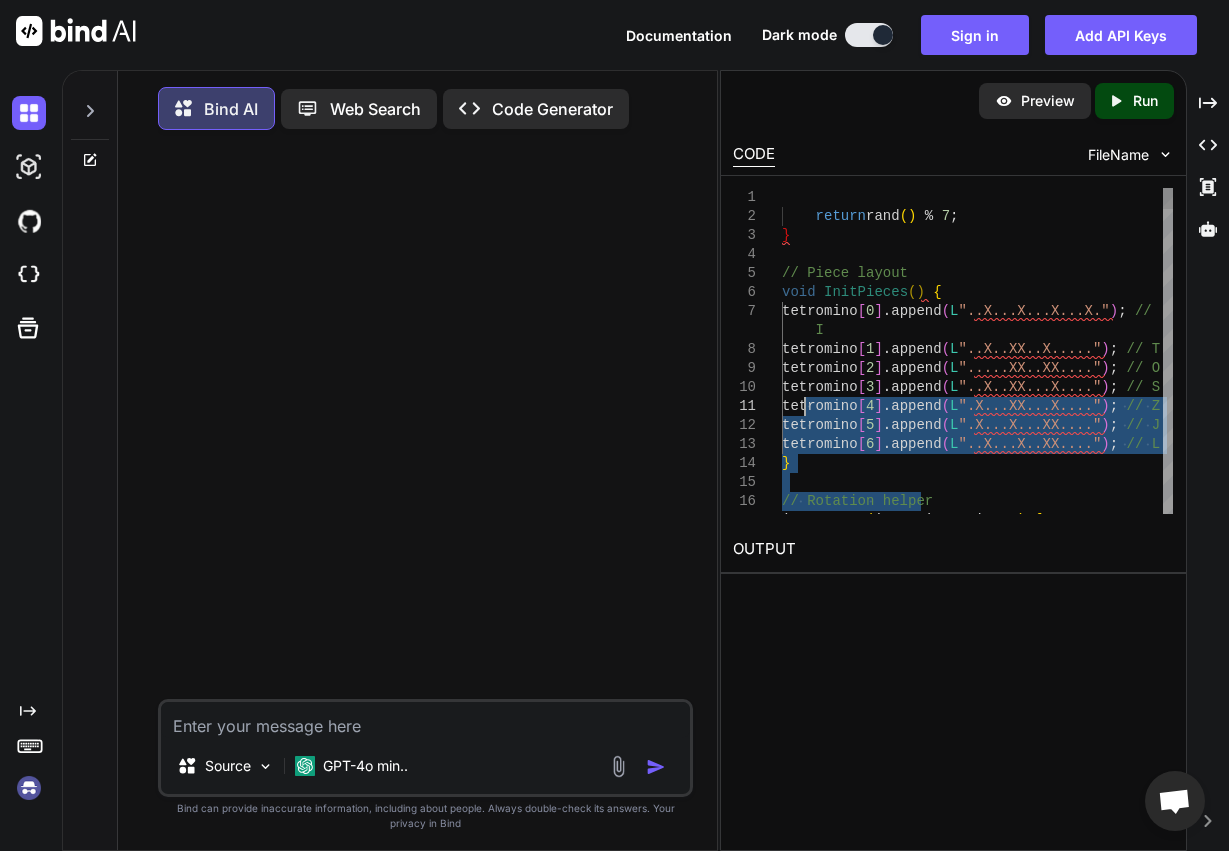 drag, startPoint x: 936, startPoint y: 506, endPoint x: 706, endPoint y: 4, distance: 552.18115 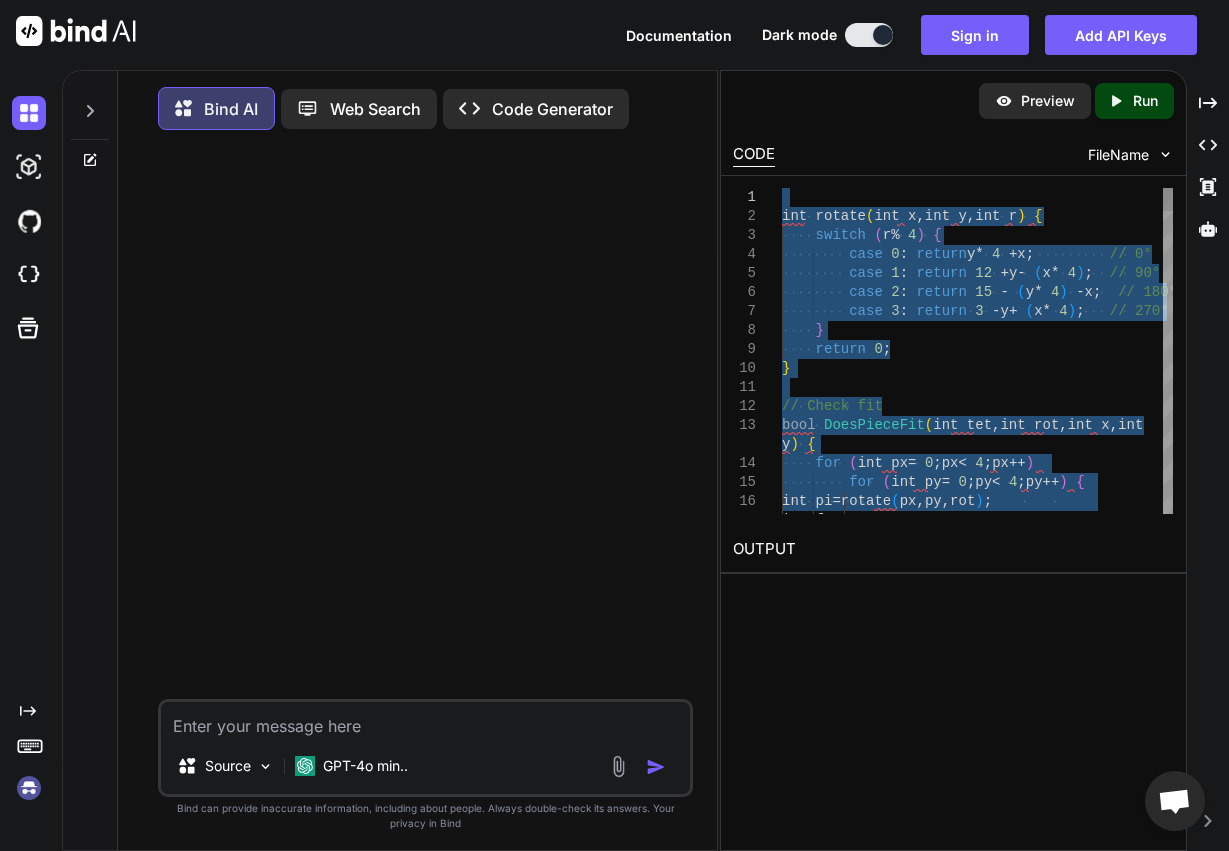 drag, startPoint x: 1115, startPoint y: 494, endPoint x: 713, endPoint y: 100, distance: 562.88544 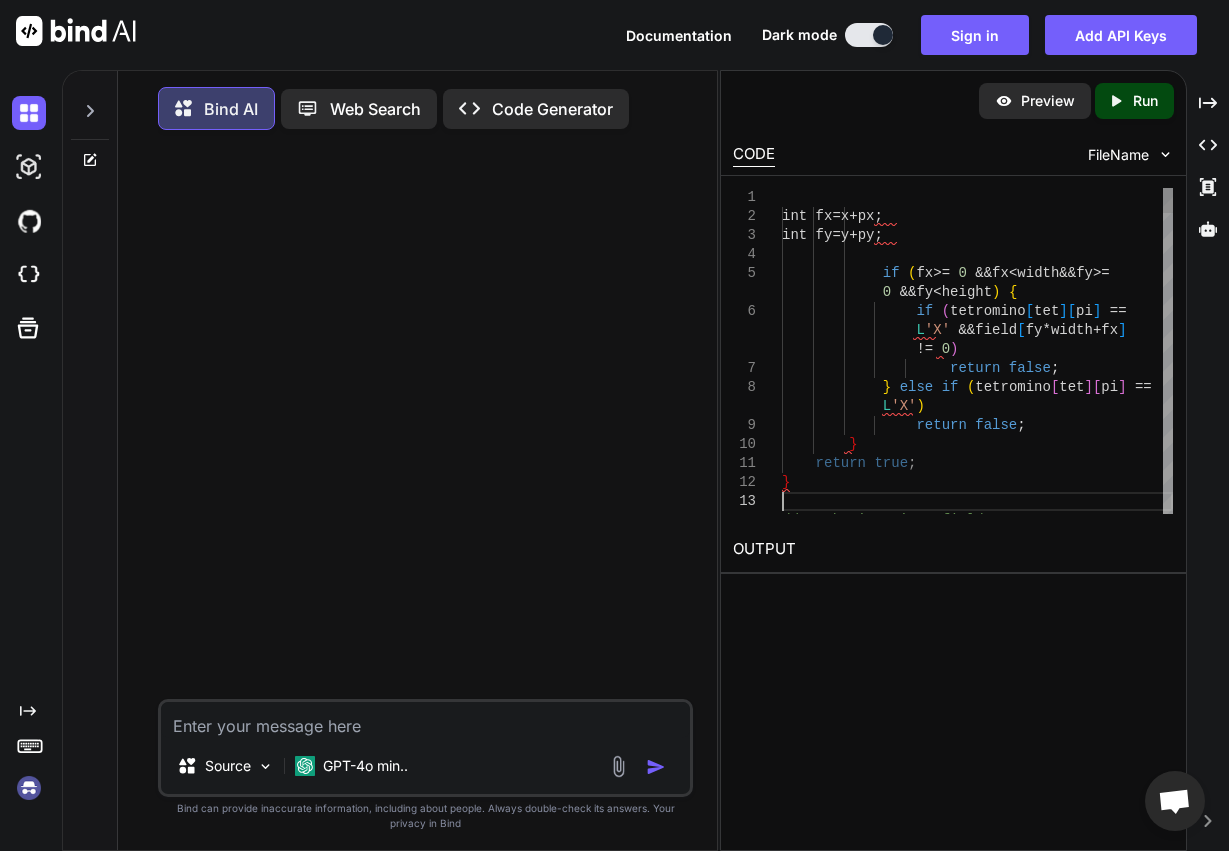 click on "int fx  =  x  +  px ;             int fy  =  y  +  py ;              if   ( fx  >=   0   &&  fx  <  width  &&  fy  >=                0   &&  fy  <  height )   {                  if   ( tetromino [ tet ] [ pi ]   ==                    L 'X'   &&  field [ fy  *  width  +  fx ]                    !=   0 )                      return   false ;              }   else   if   ( tetromino [ tet ] [ pi ]   ==                L 'X' )                  return   false ;          }      return   true ; } // Lock piece into field" at bounding box center (977, 2306) 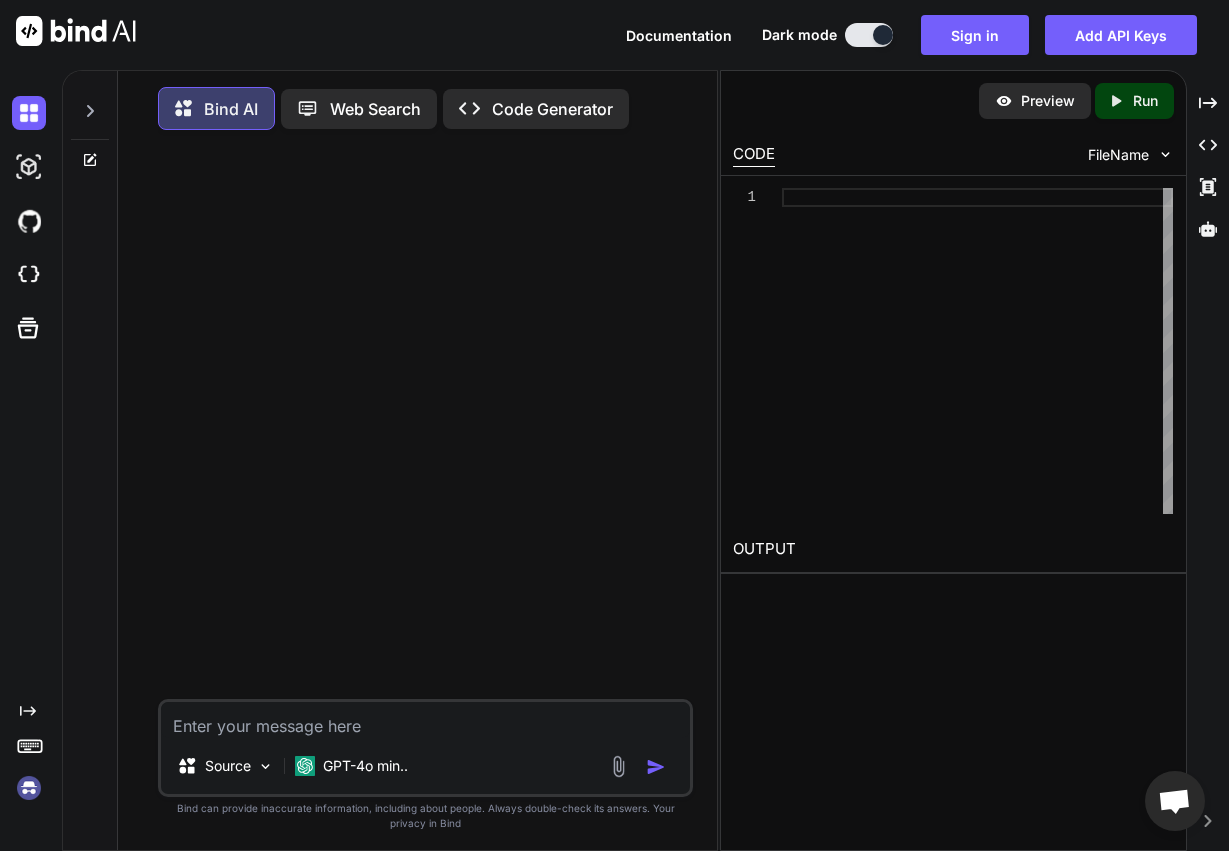 click at bounding box center (425, 720) 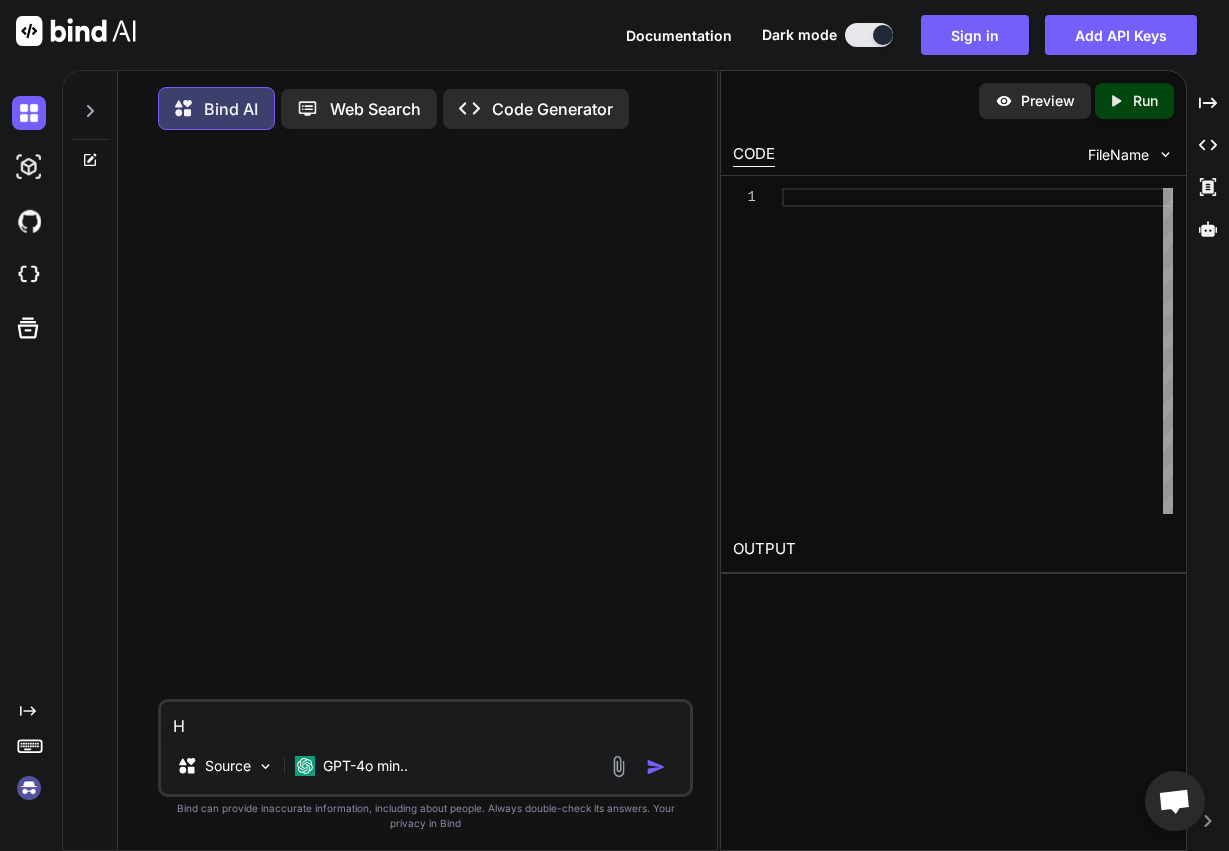 type on "x" 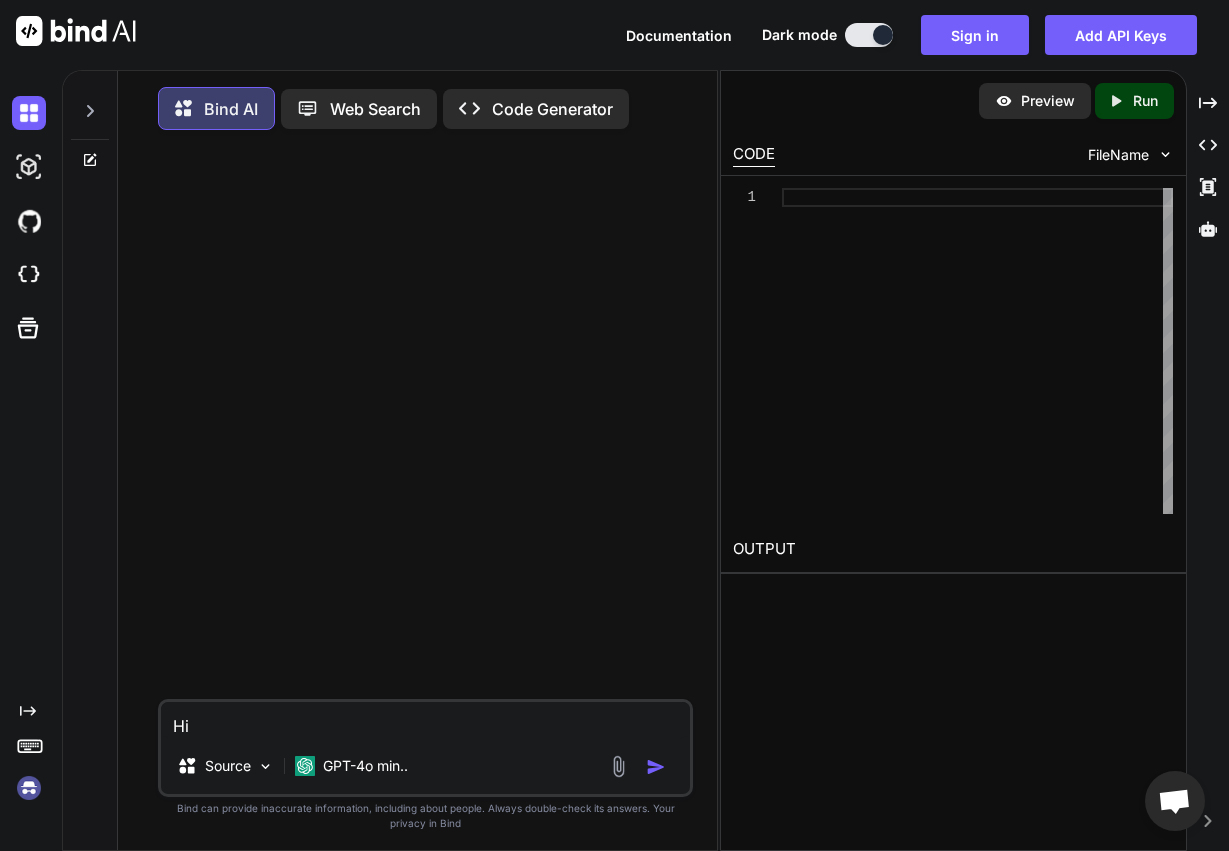 type on "x" 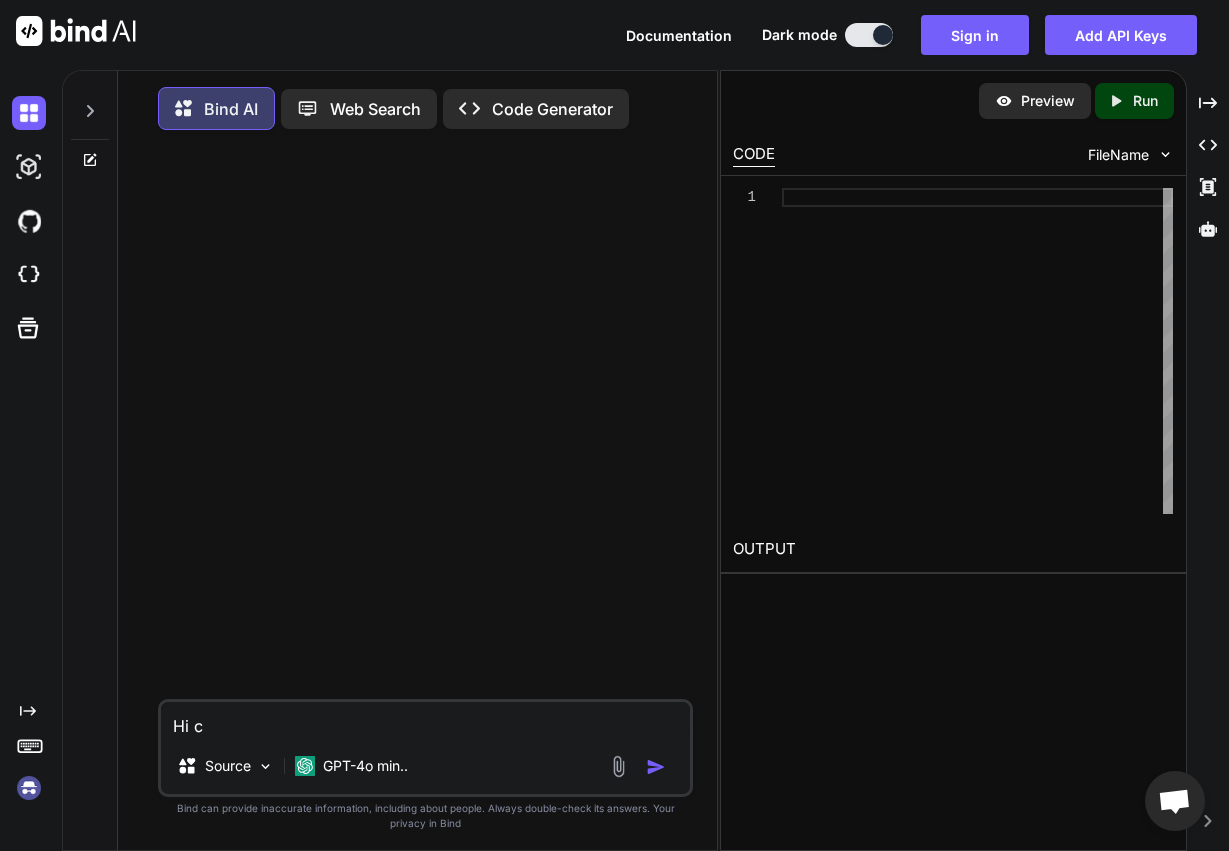 type on "x" 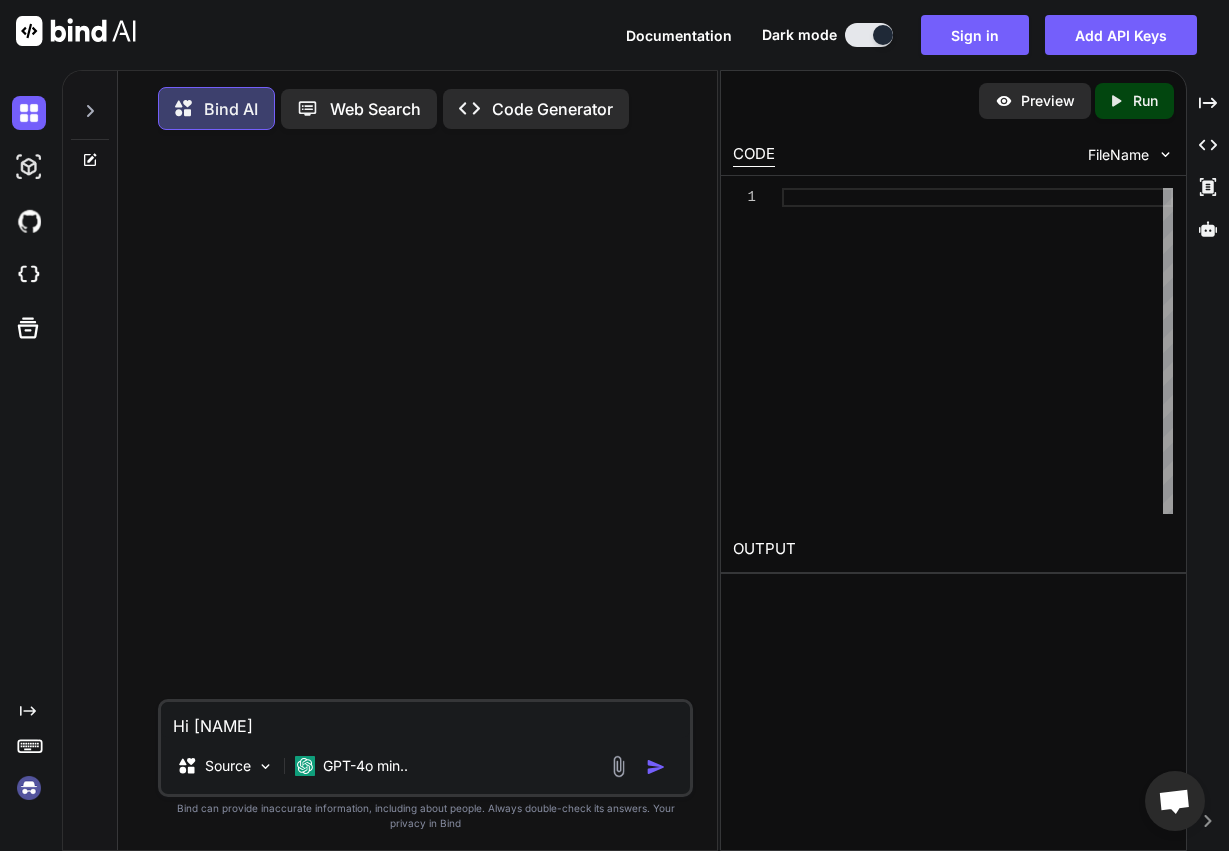 type on "x" 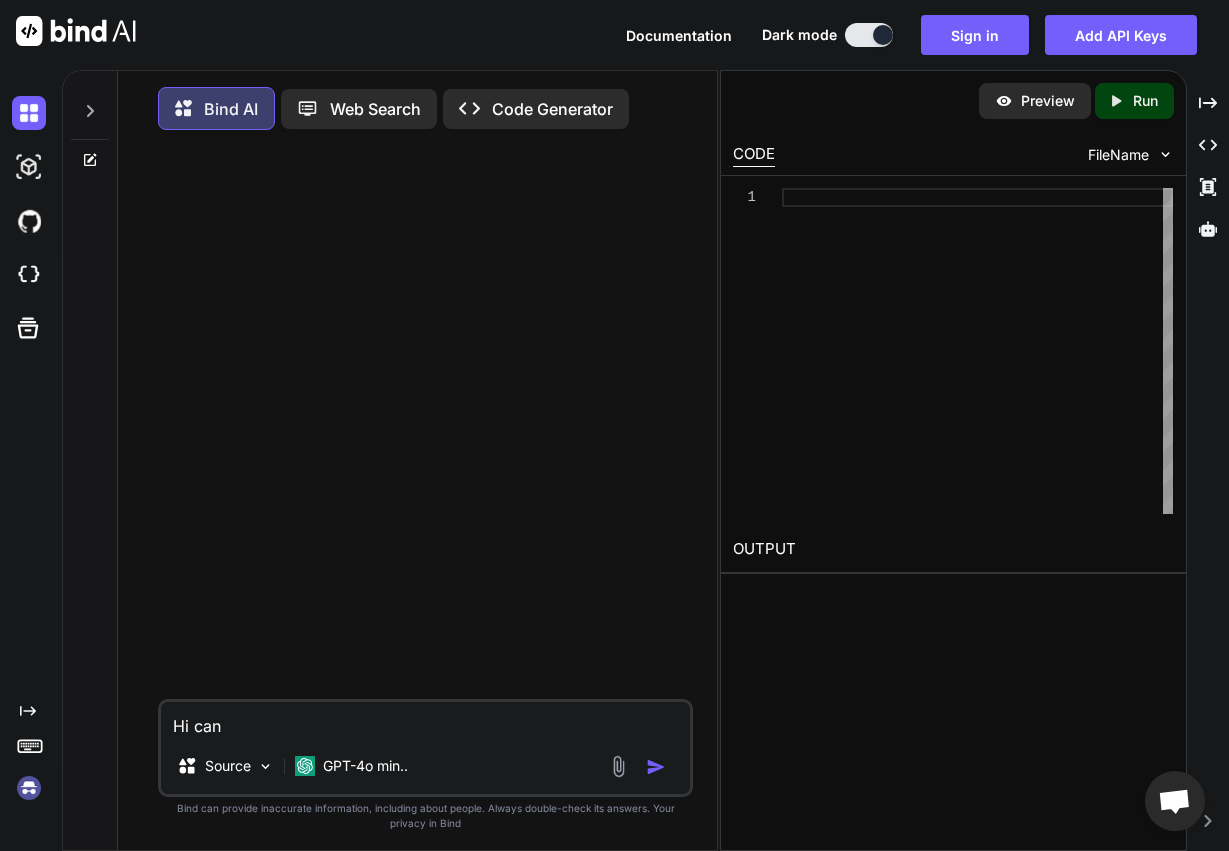 type on "x" 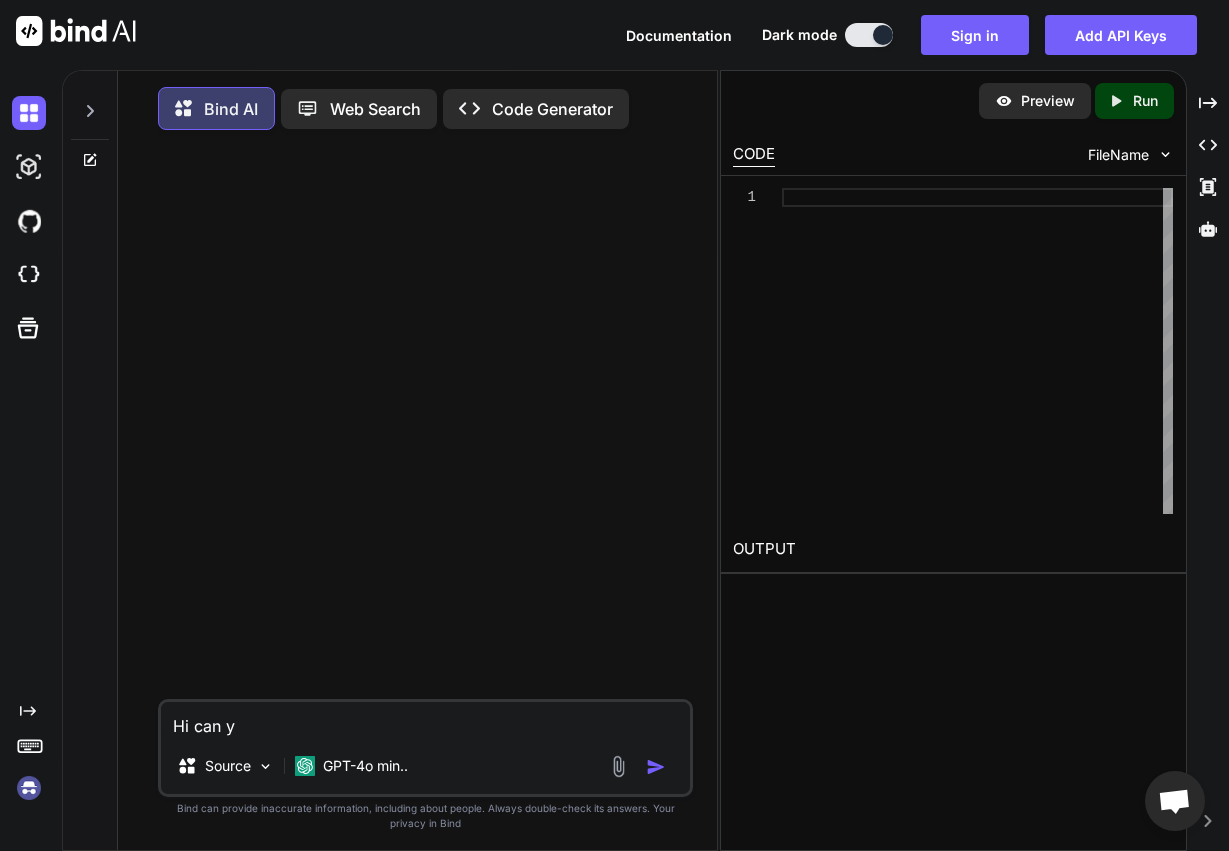 type on "x" 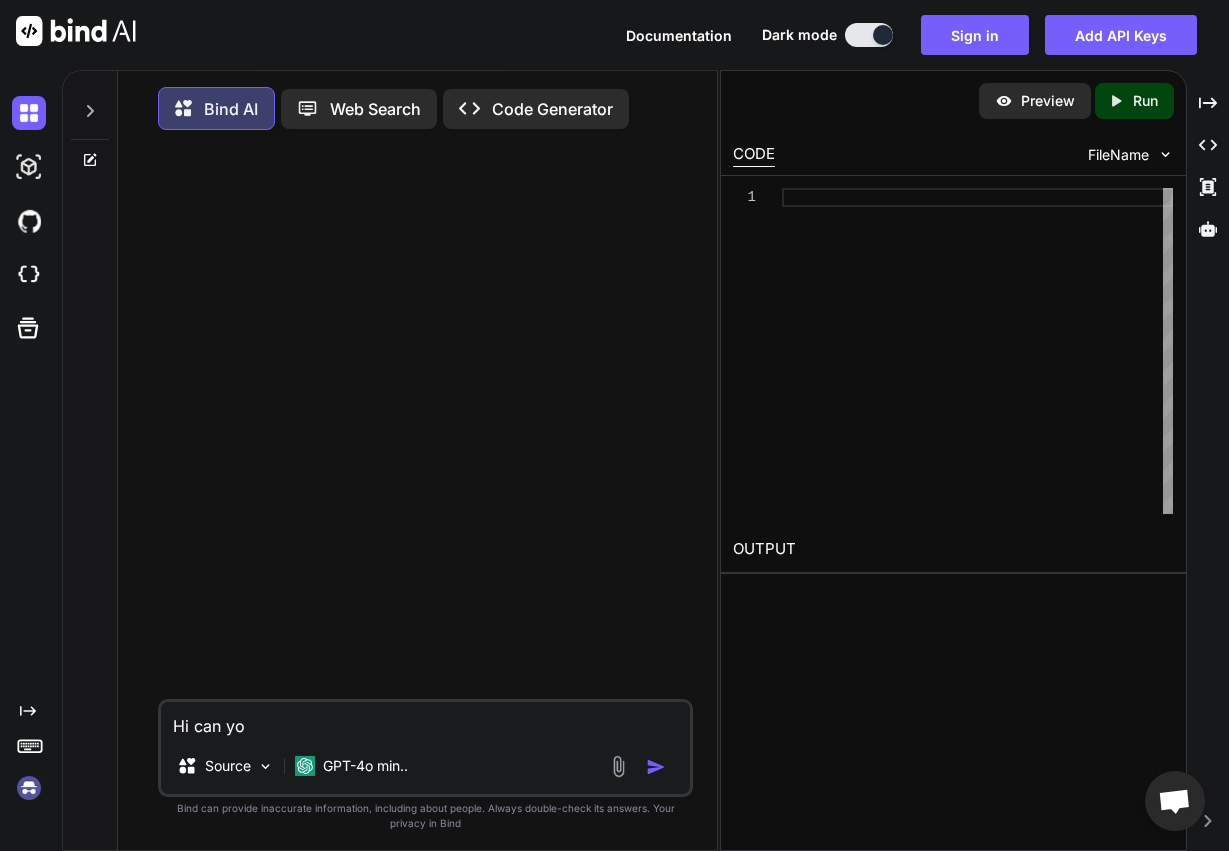 type on "x" 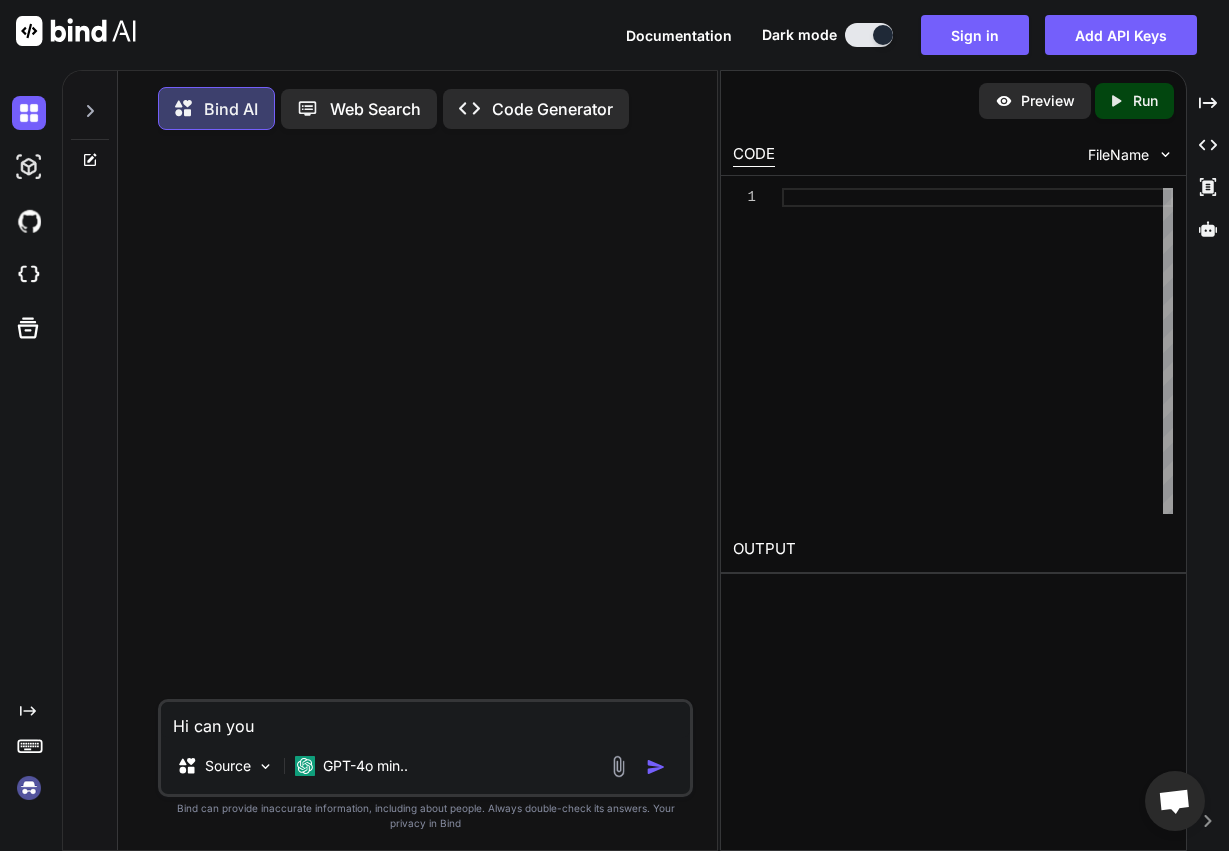 type on "x" 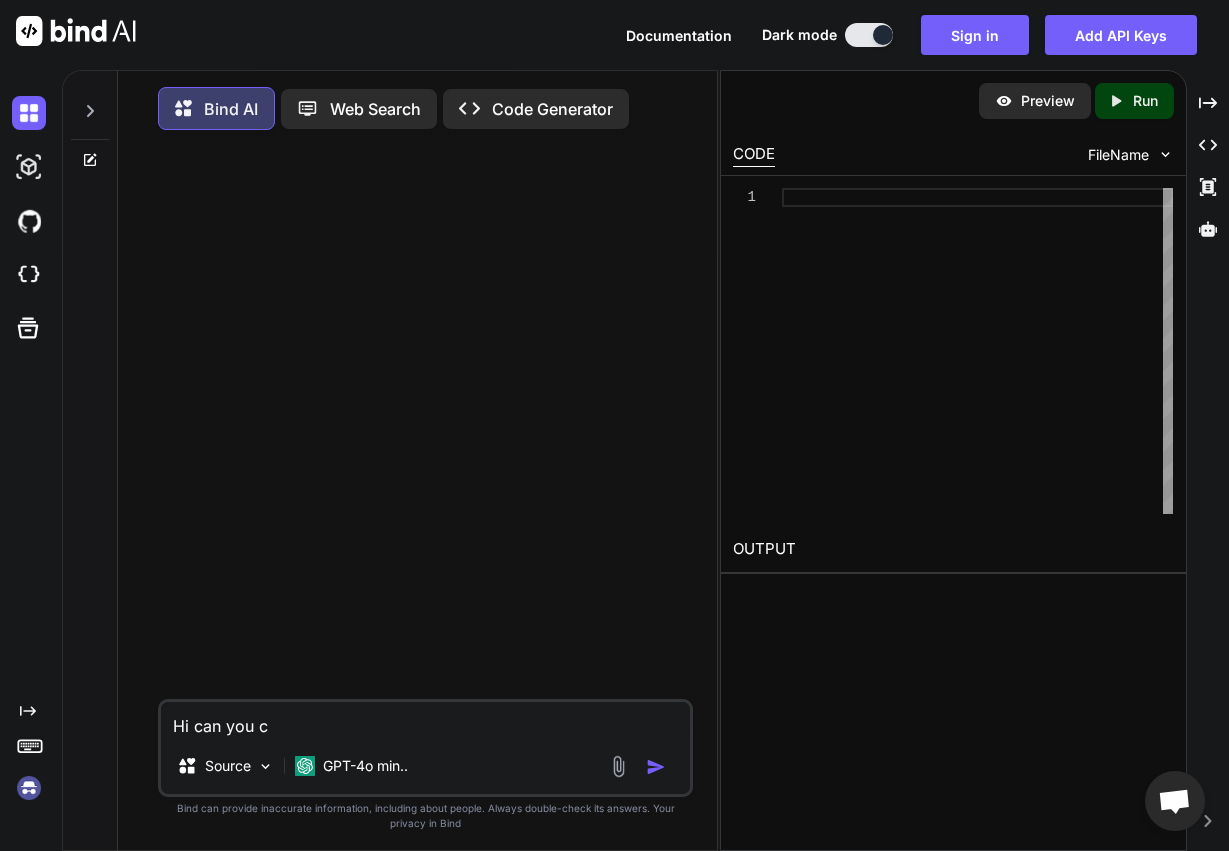 type on "x" 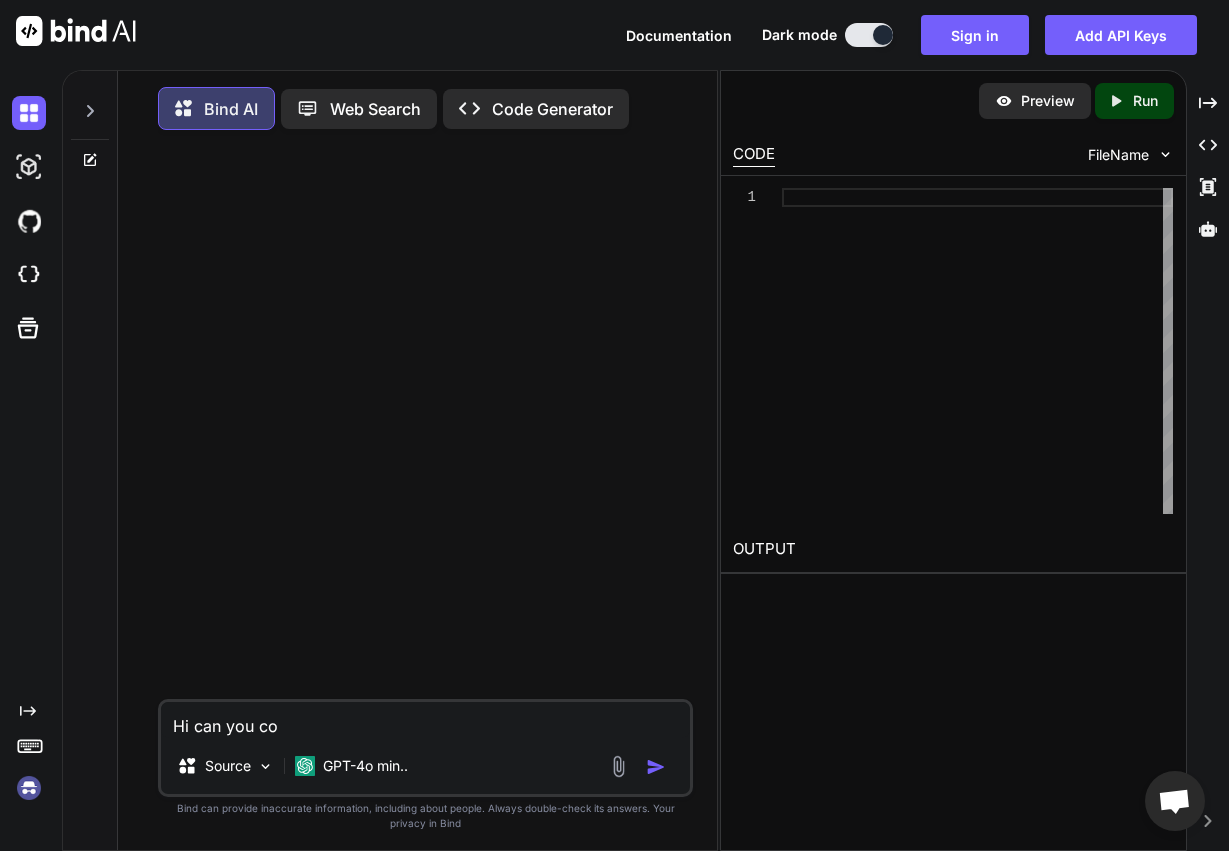 type on "Hi can you cod" 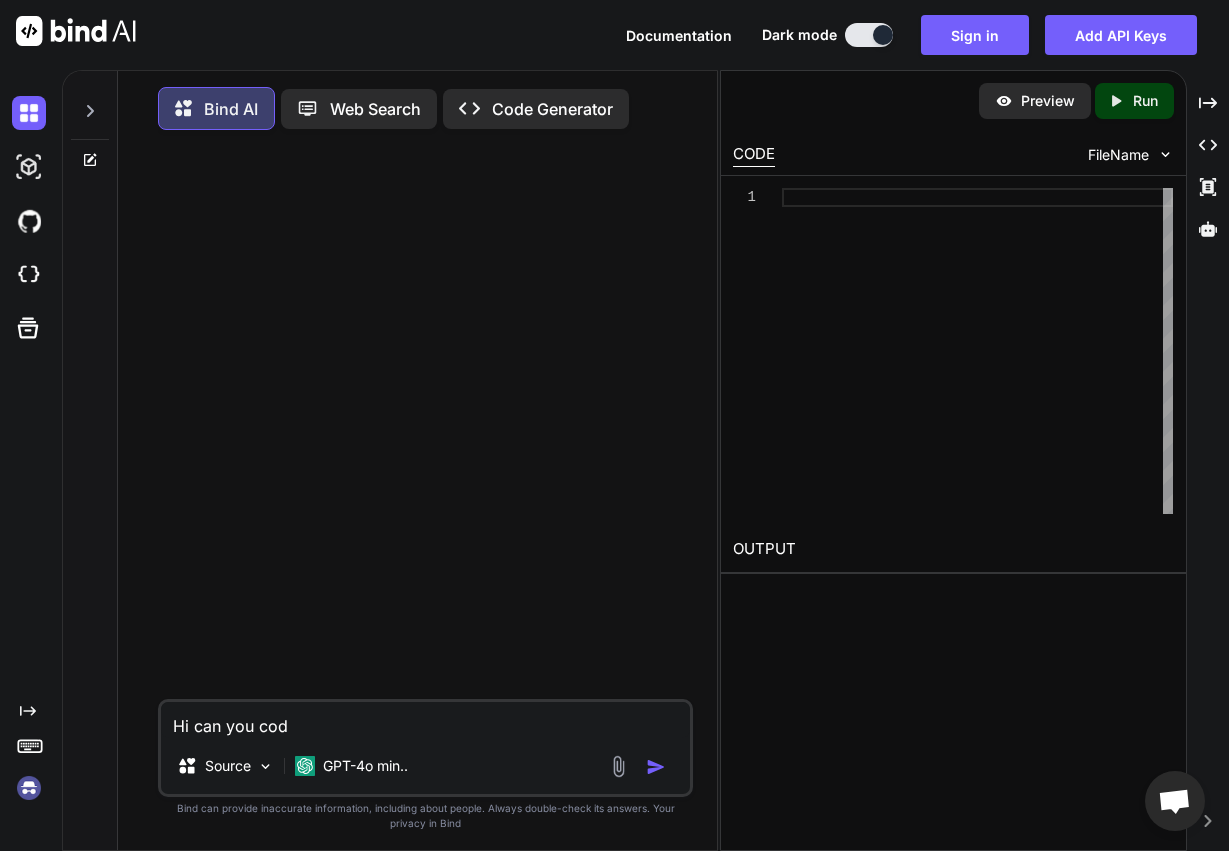 type on "x" 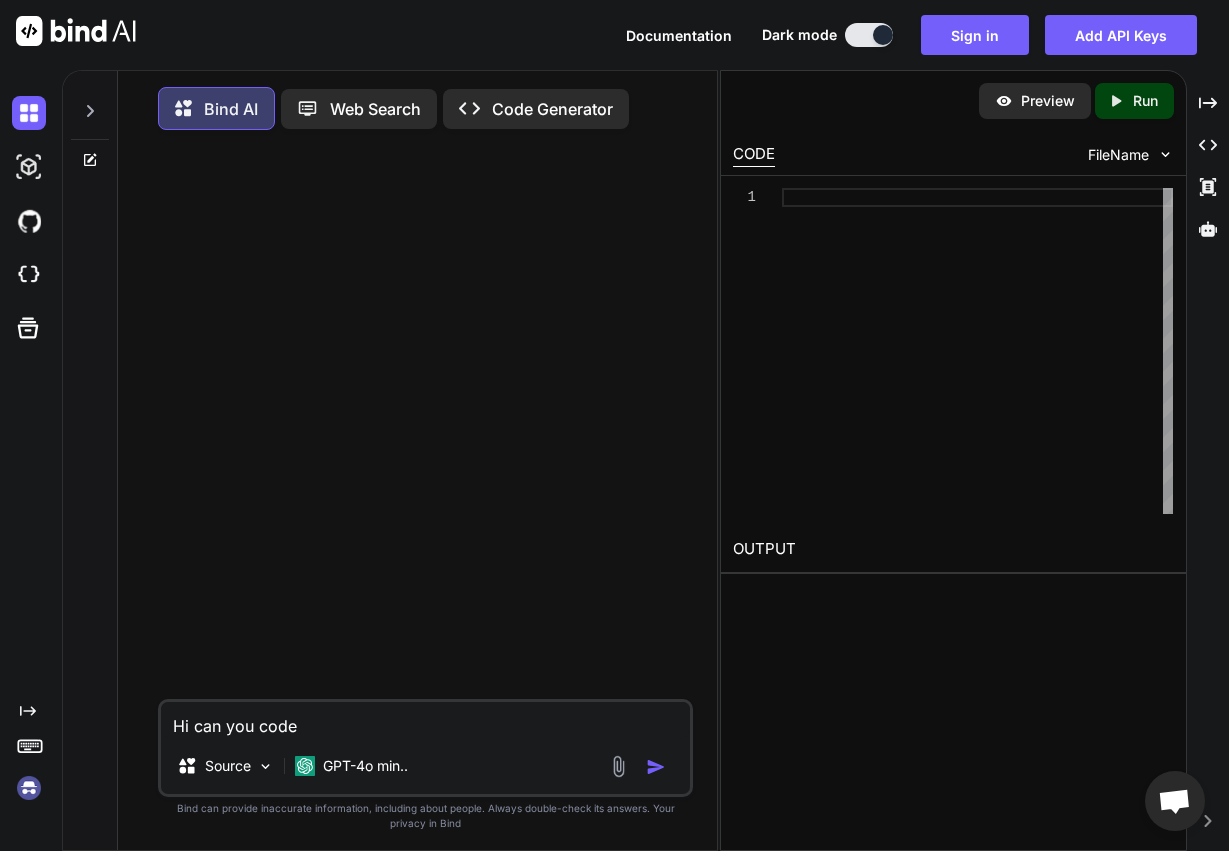type on "x" 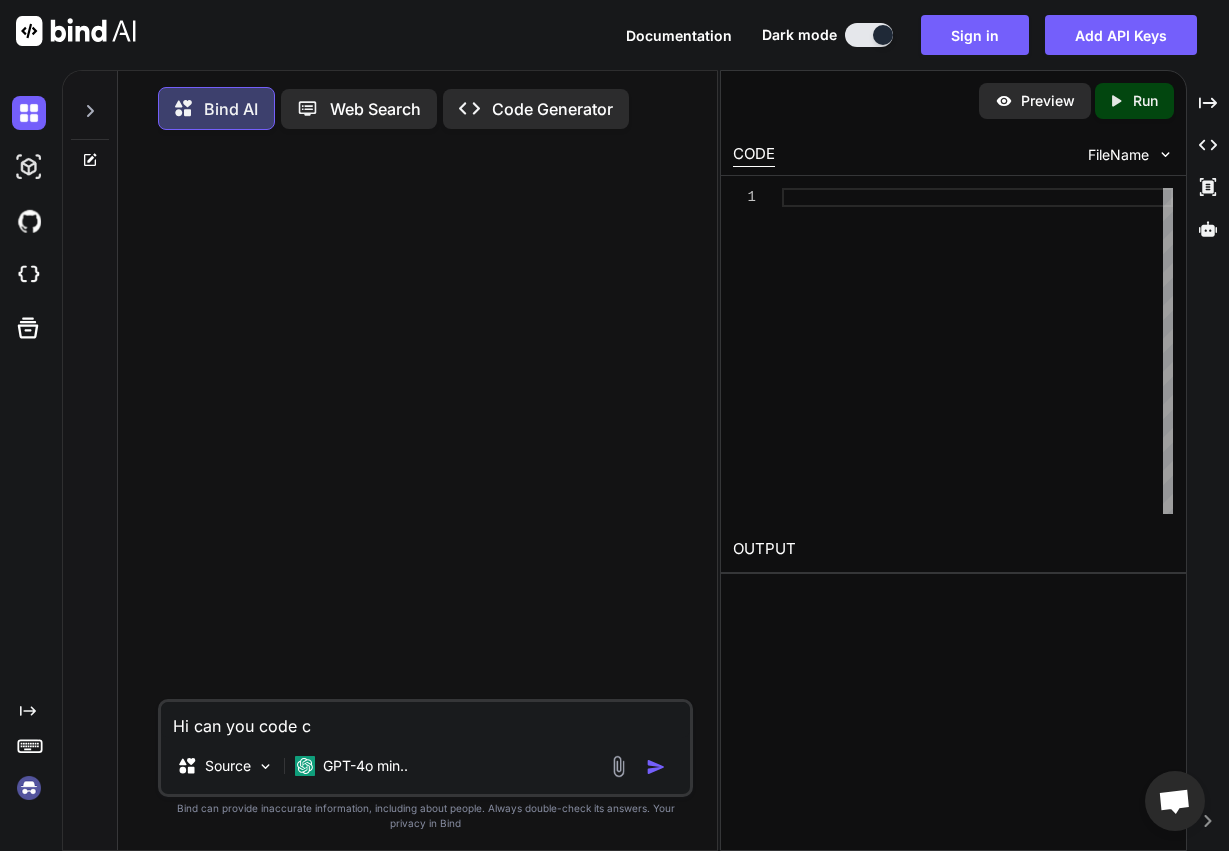 type on "x" 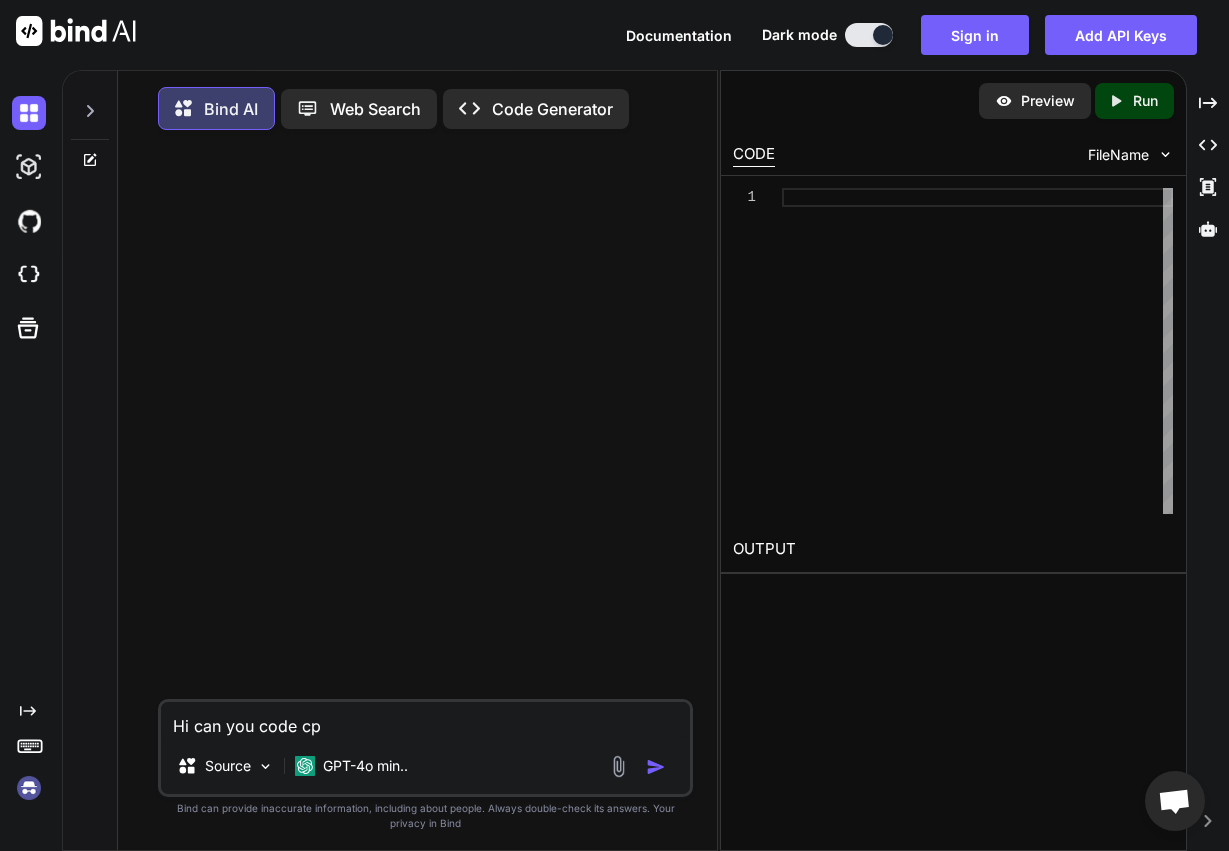 type on "x" 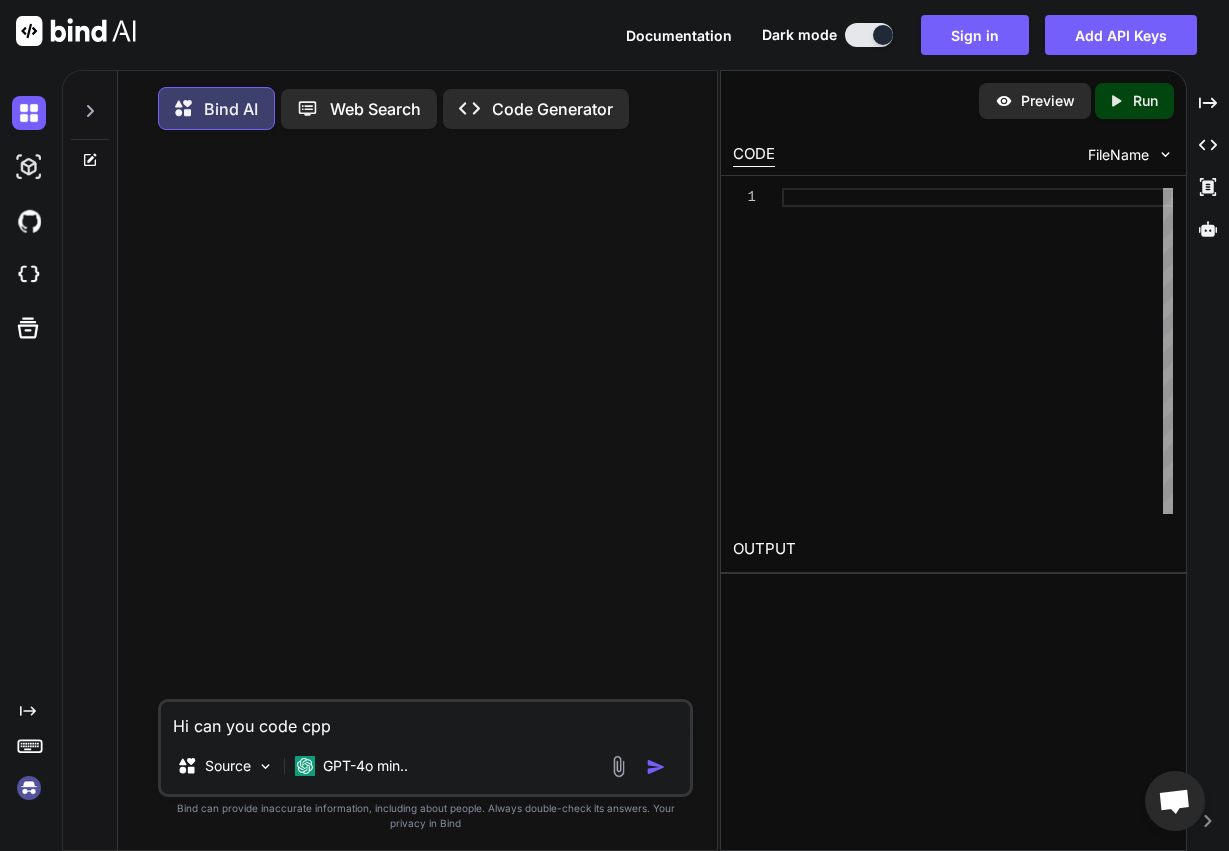type on "Hi can you code cpp" 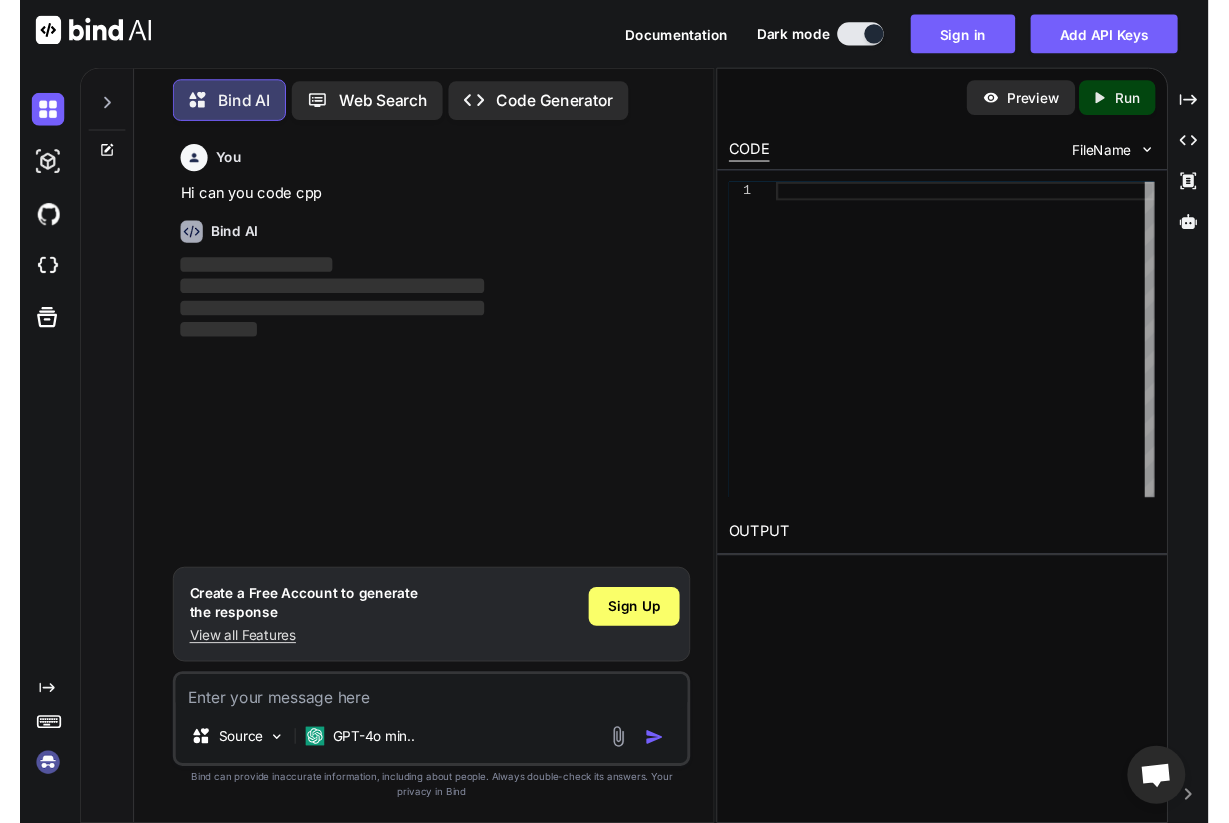 scroll, scrollTop: 22, scrollLeft: 0, axis: vertical 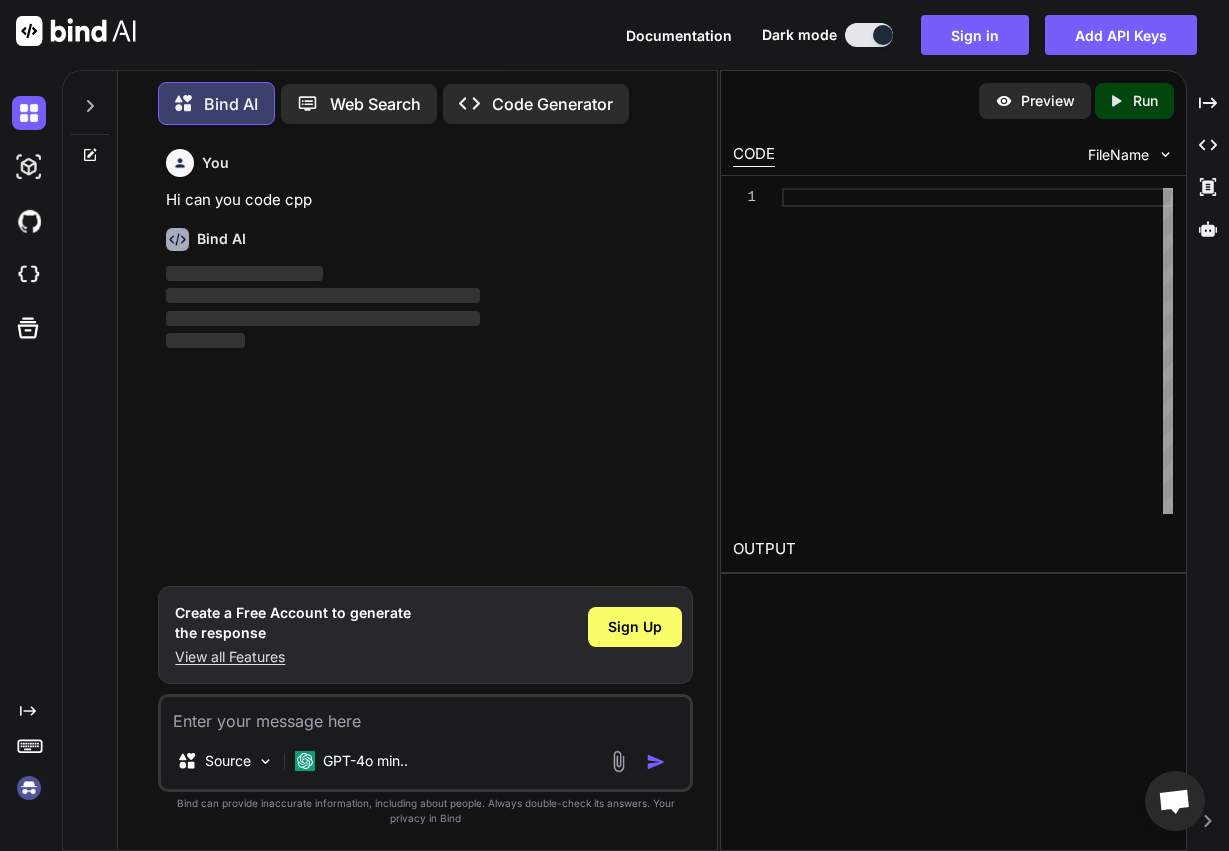 type on "x" 